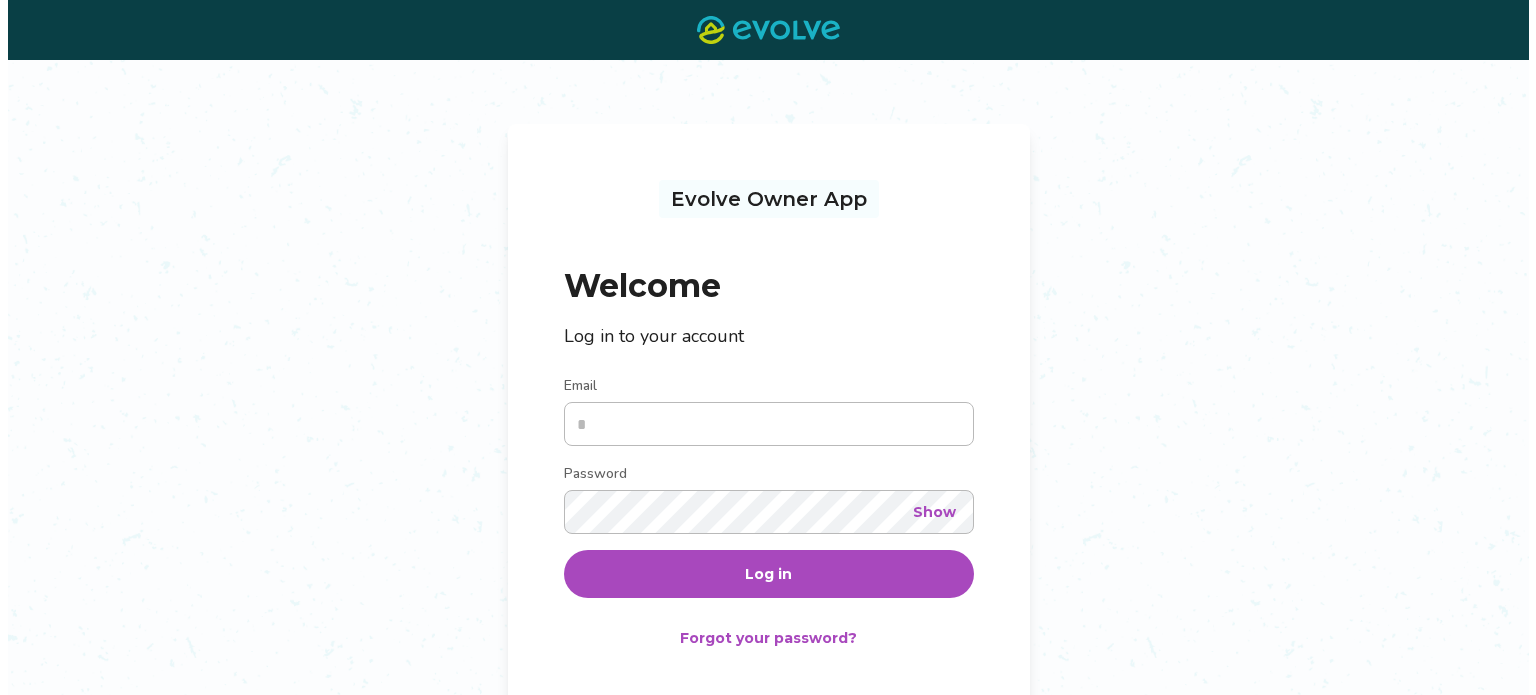 scroll, scrollTop: 0, scrollLeft: 0, axis: both 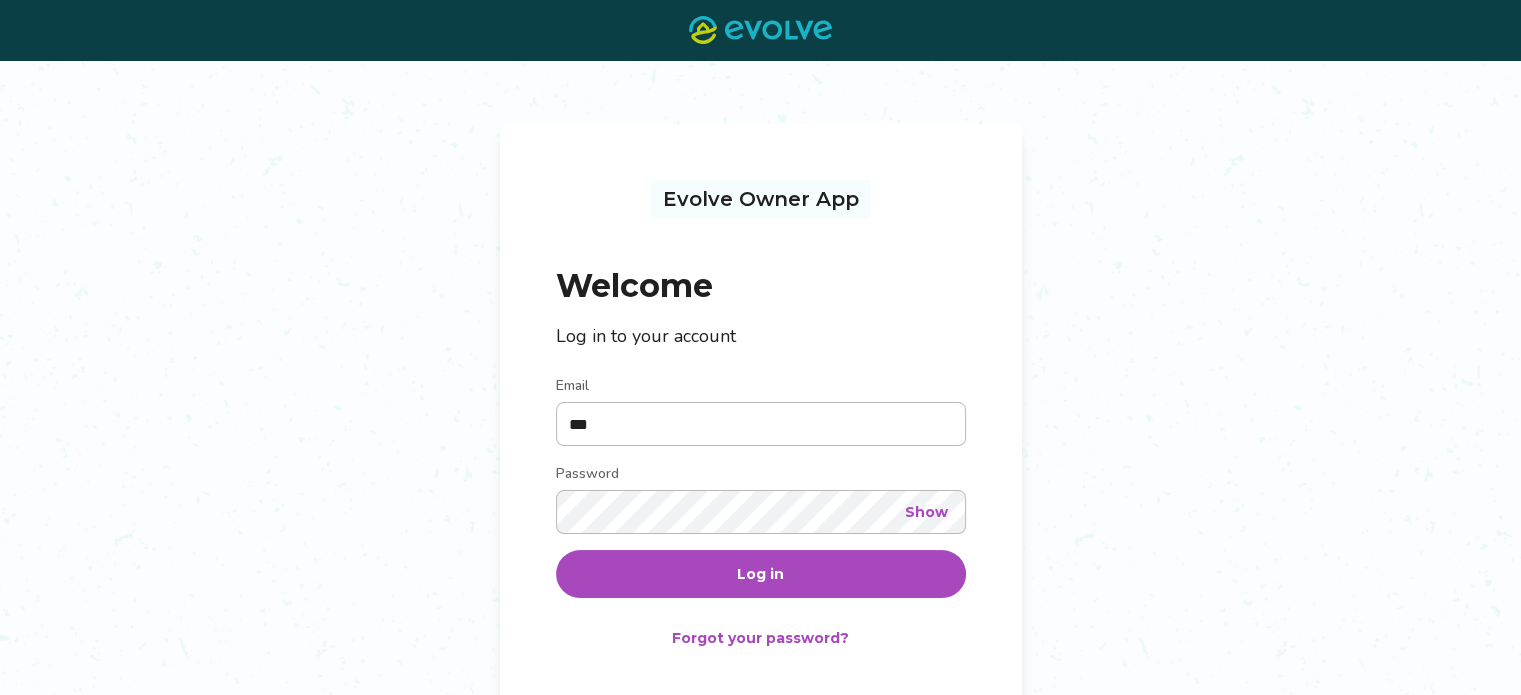 type on "**********" 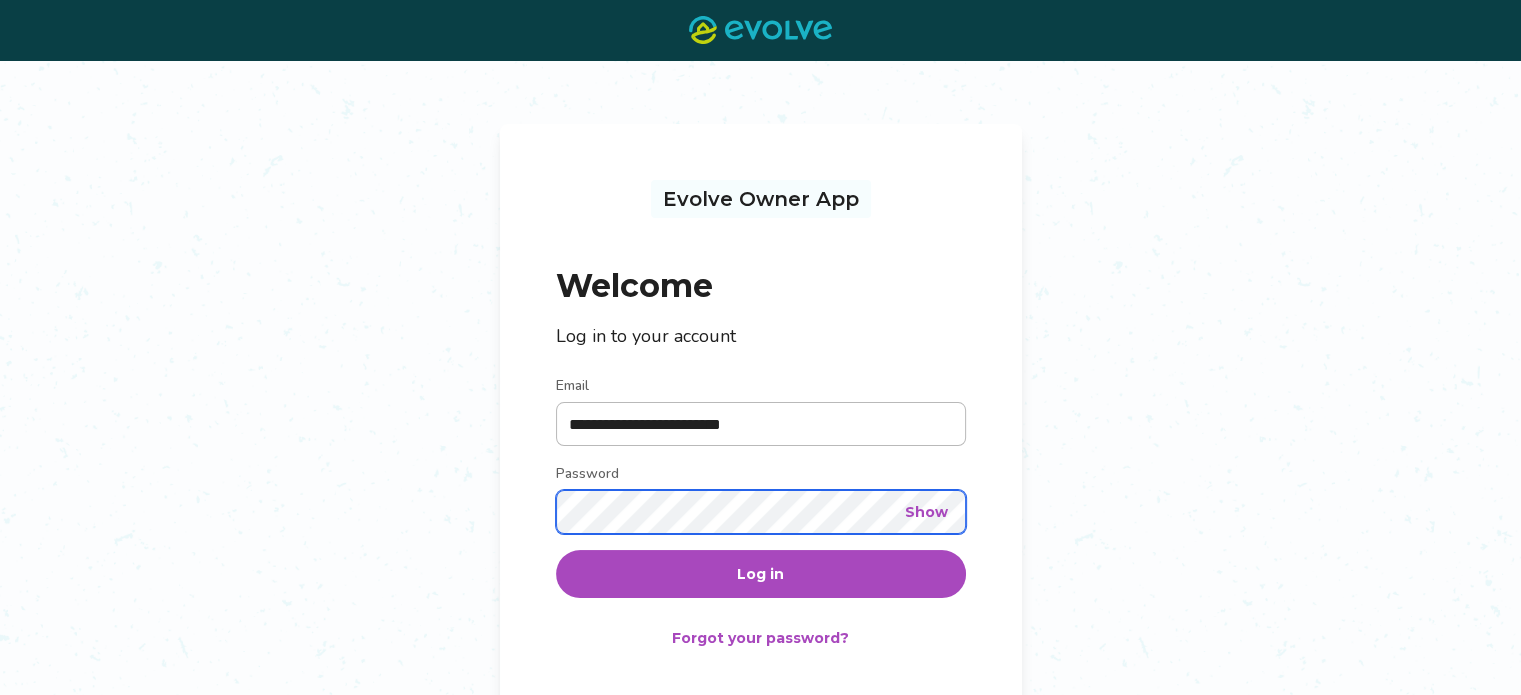 click on "Log in" at bounding box center (761, 574) 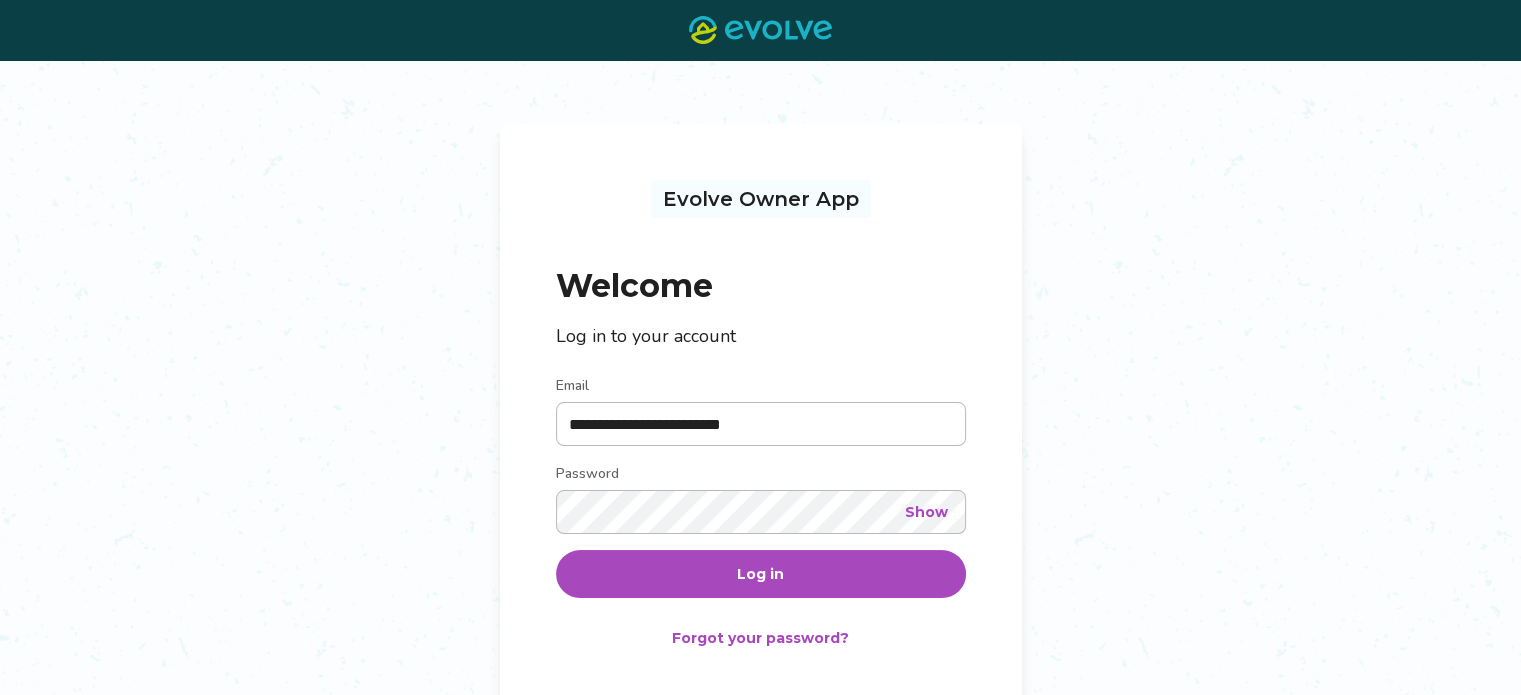 click on "Show" at bounding box center [926, 512] 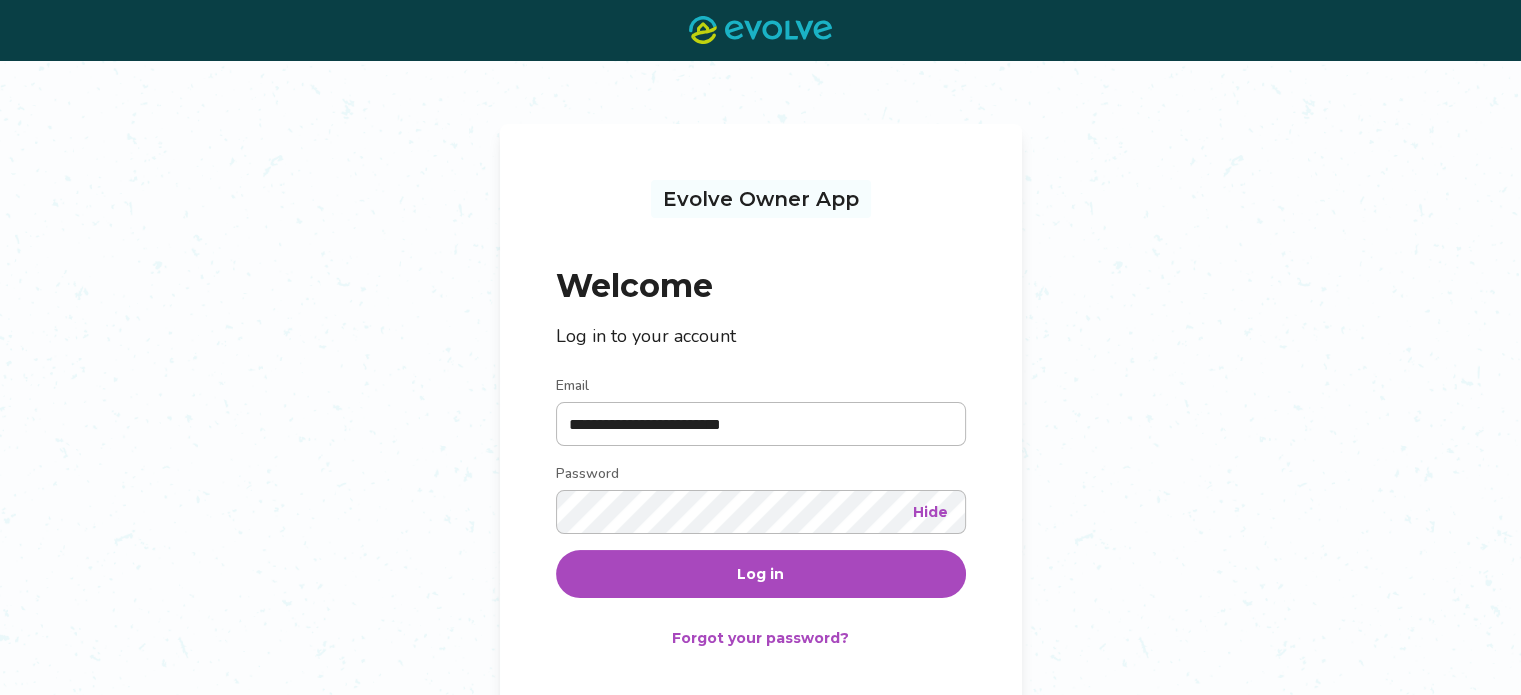 click on "Log in" at bounding box center [761, 574] 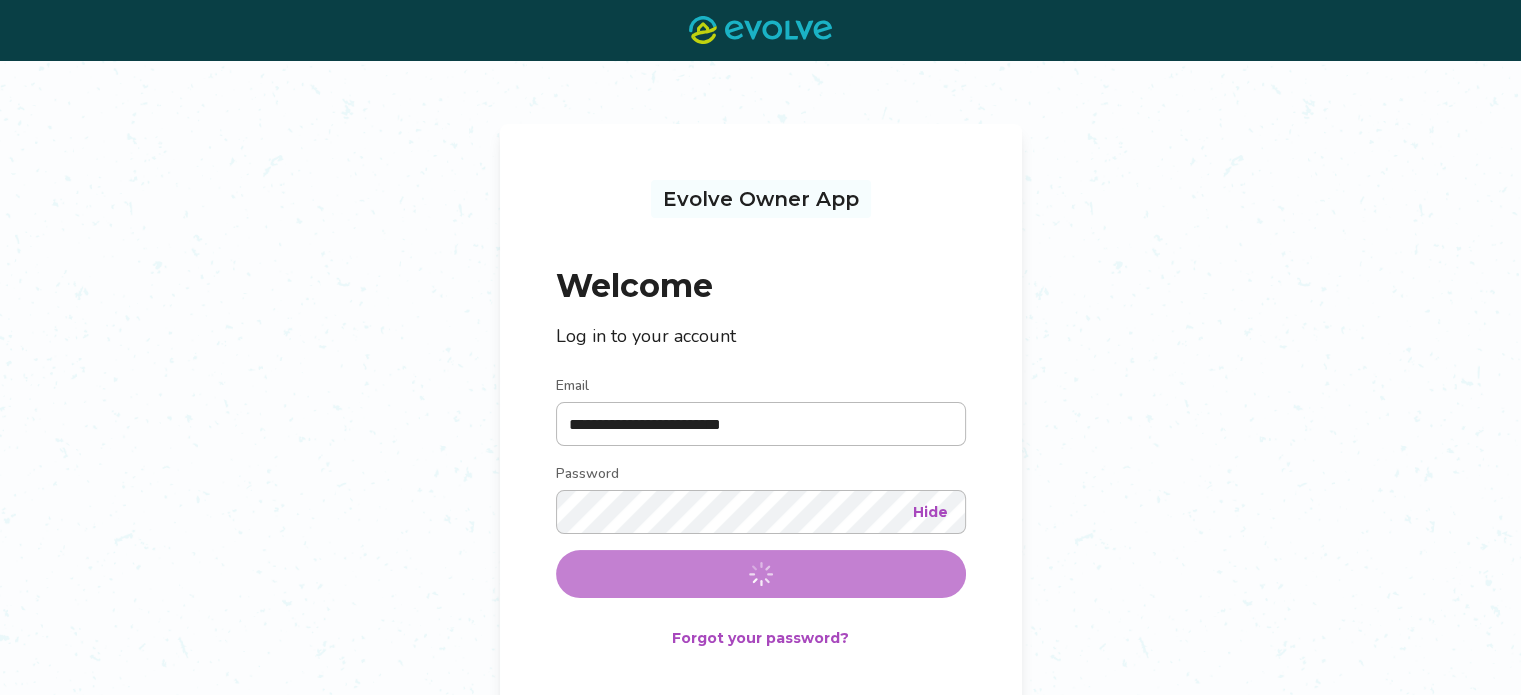 click on "Hide" at bounding box center (930, 512) 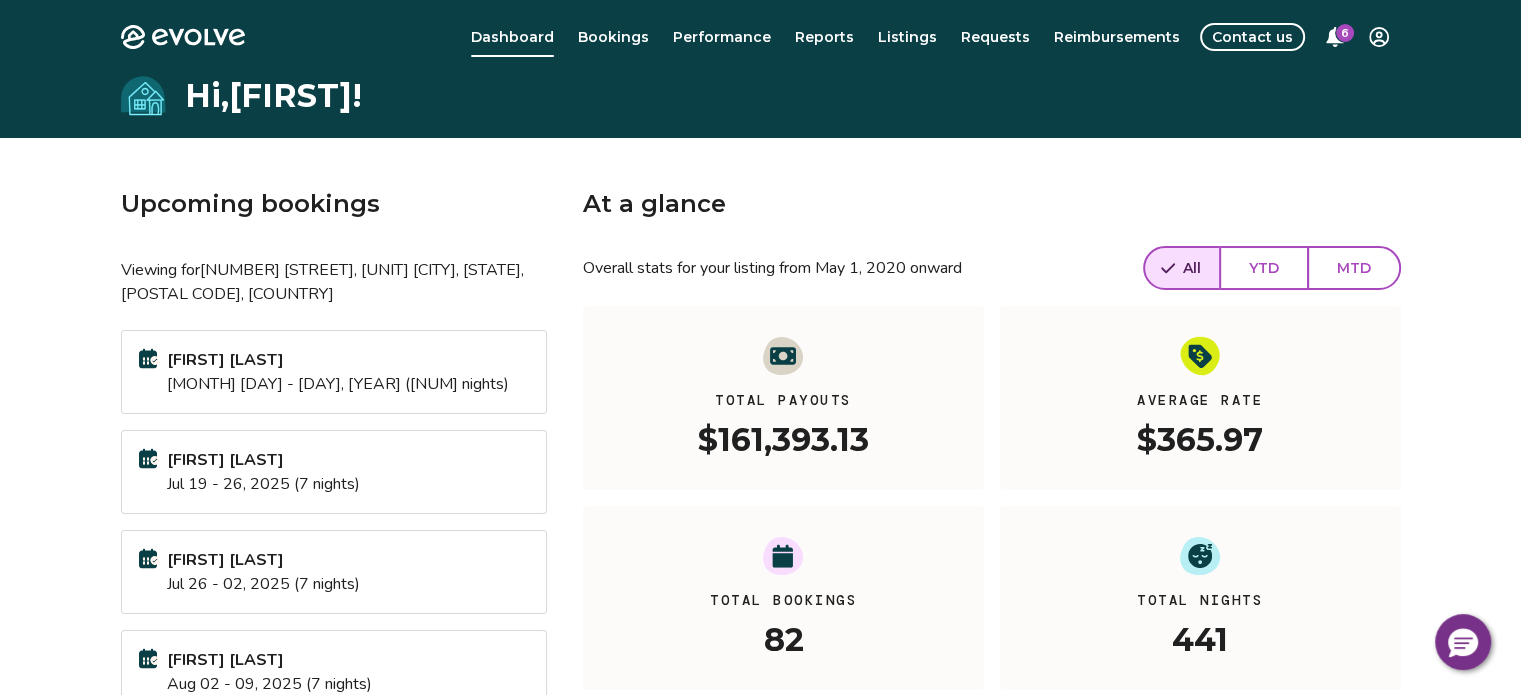 click on "6" at bounding box center (1345, 33) 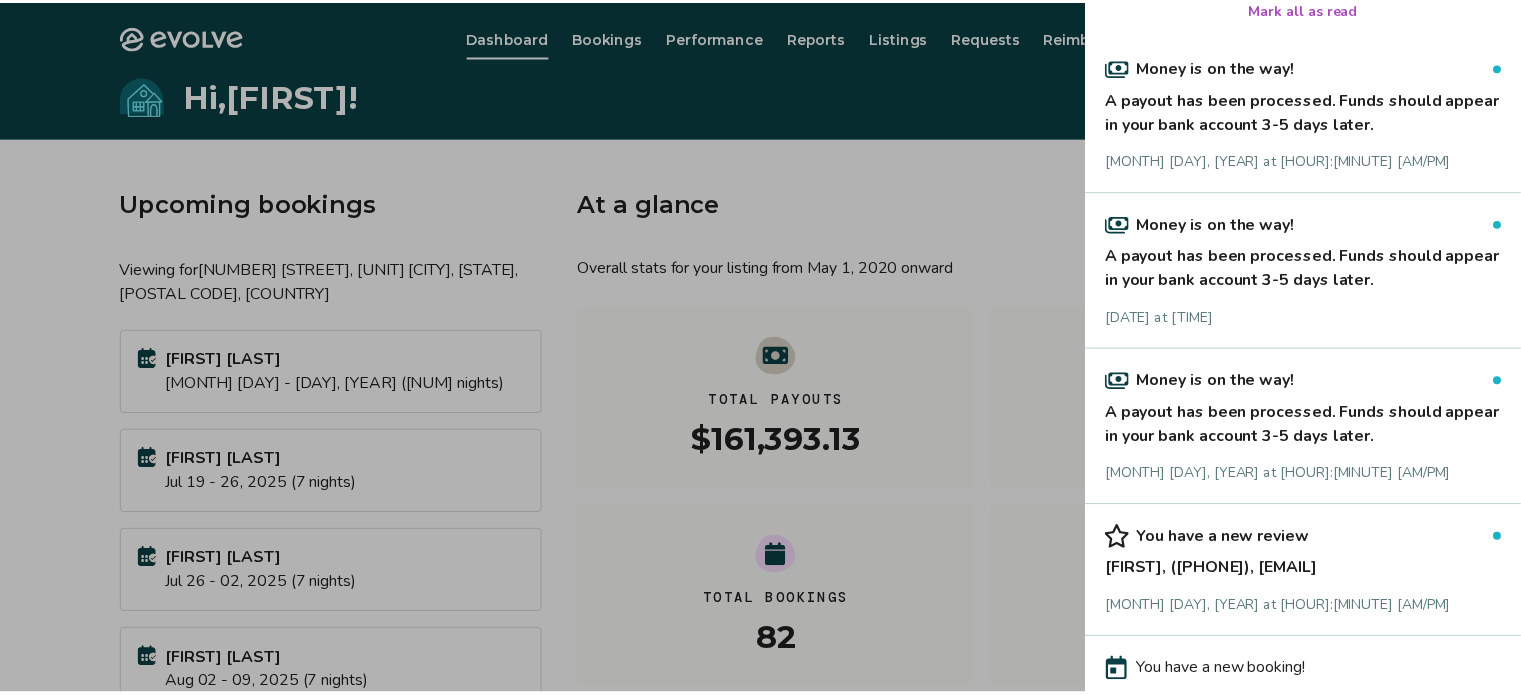scroll, scrollTop: 0, scrollLeft: 0, axis: both 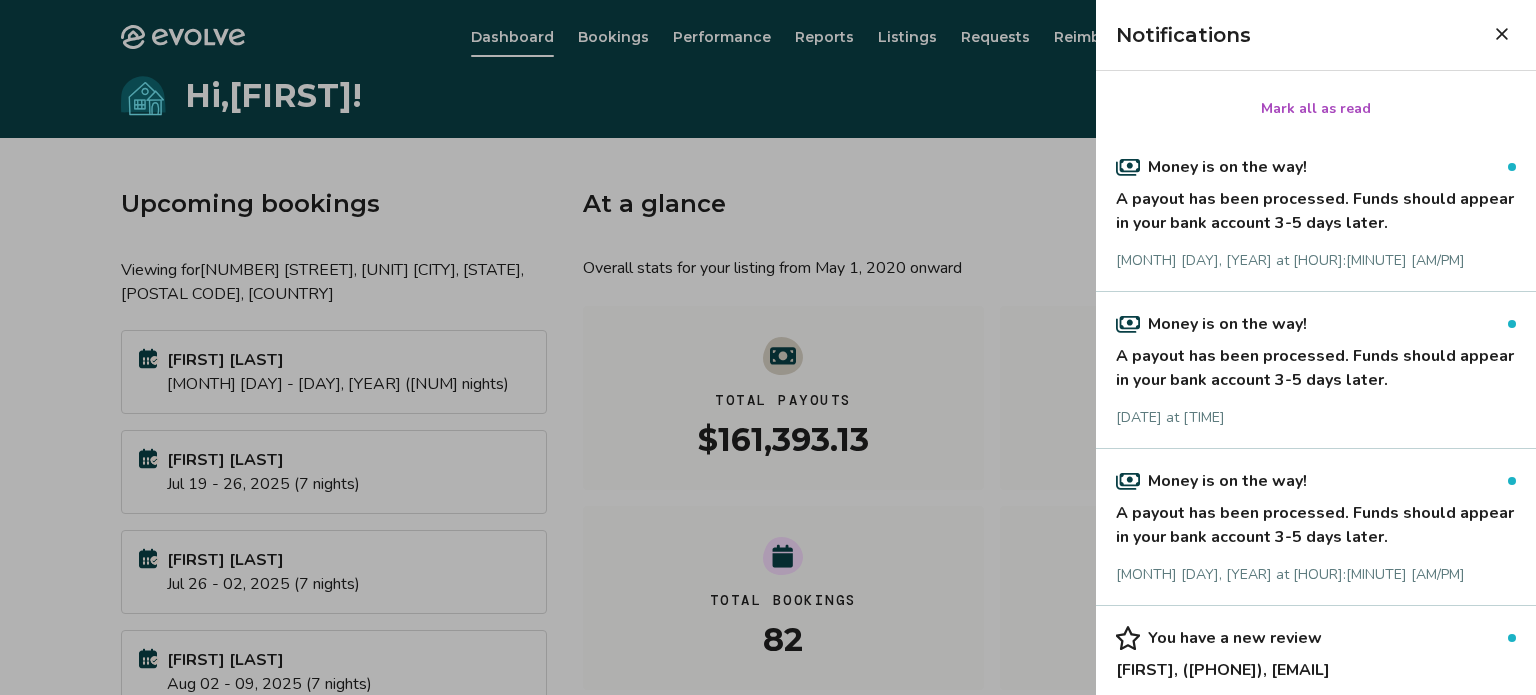 click 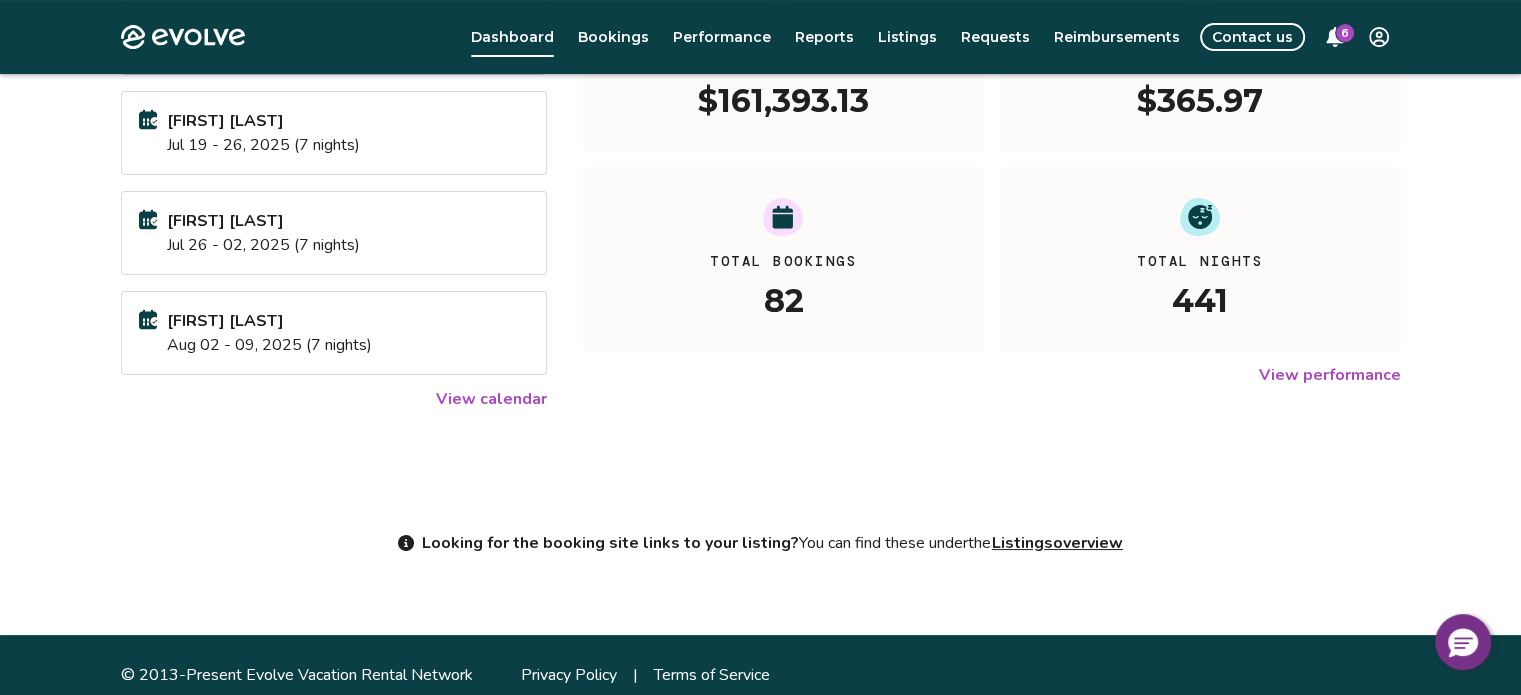 scroll, scrollTop: 0, scrollLeft: 0, axis: both 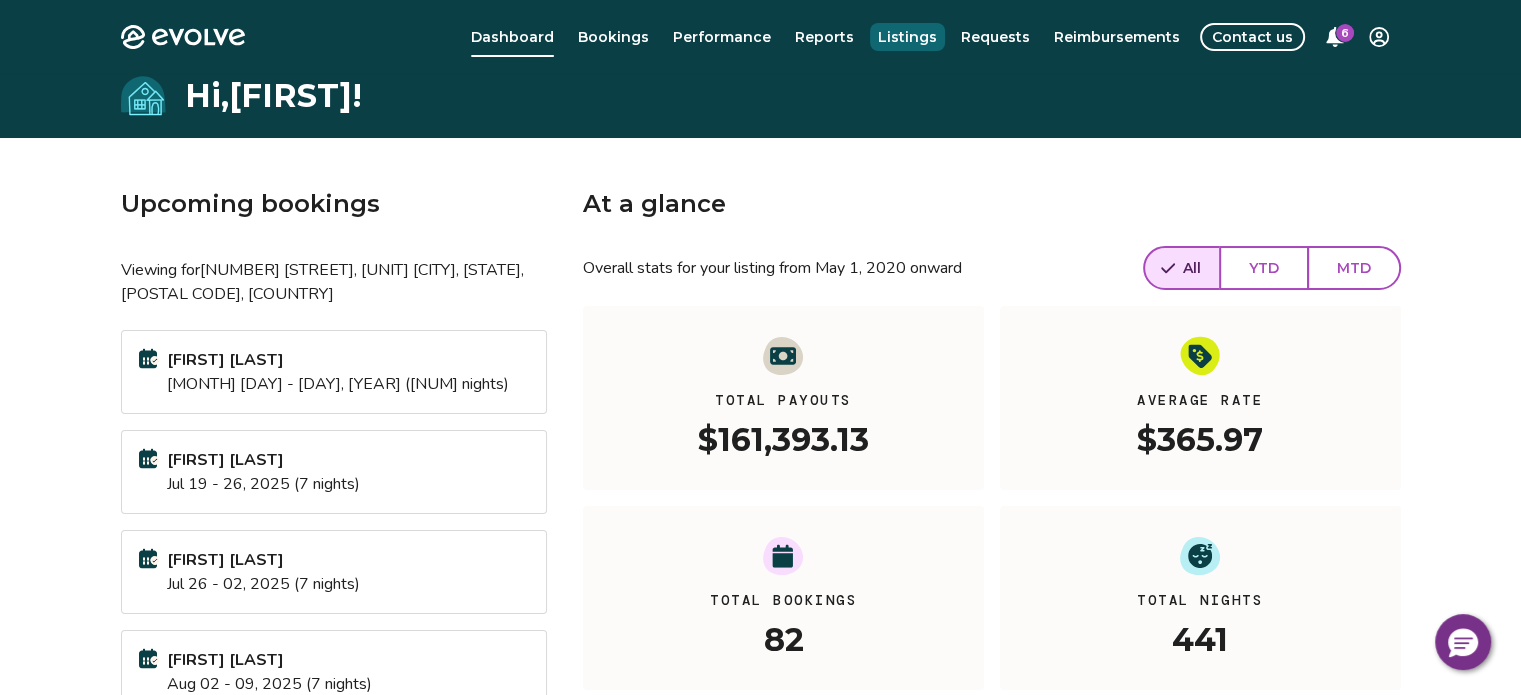 click on "Listings" at bounding box center (907, 37) 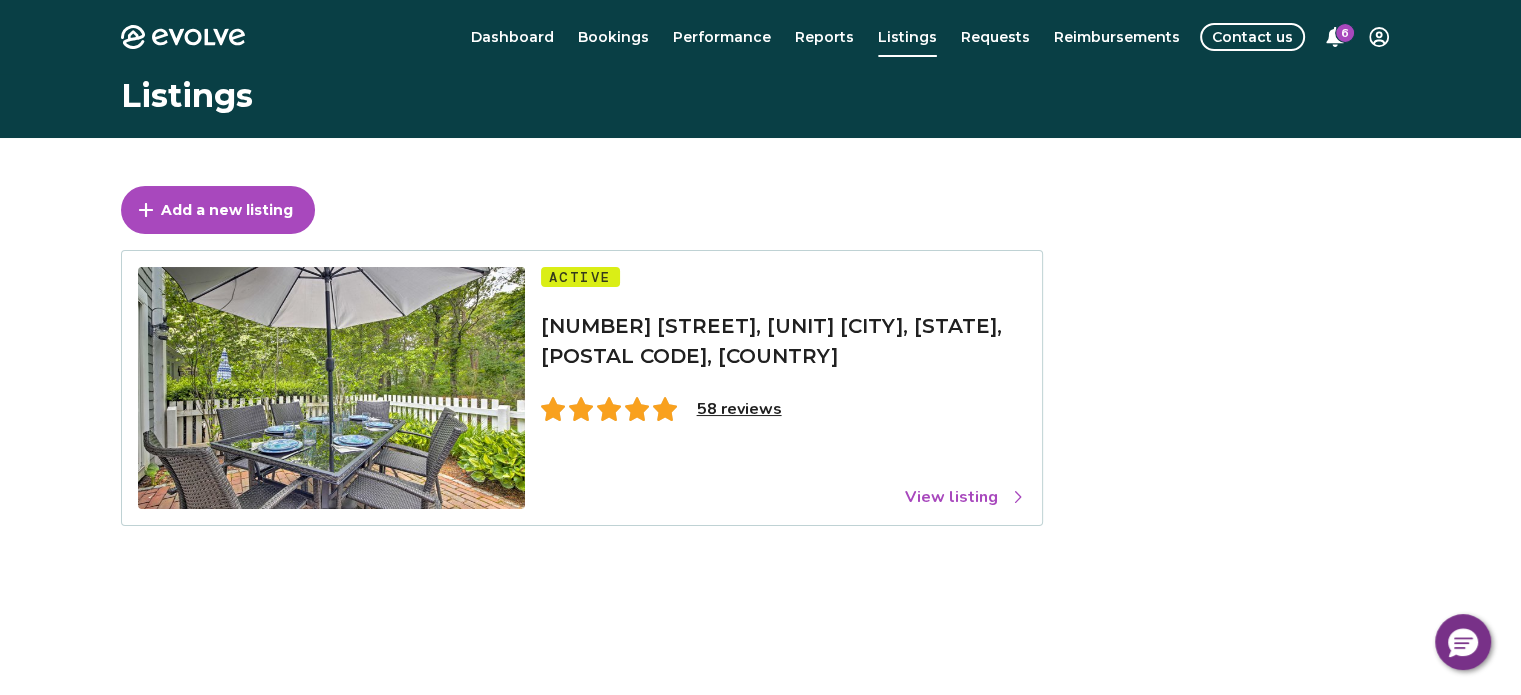 click on "View listing" at bounding box center [965, 497] 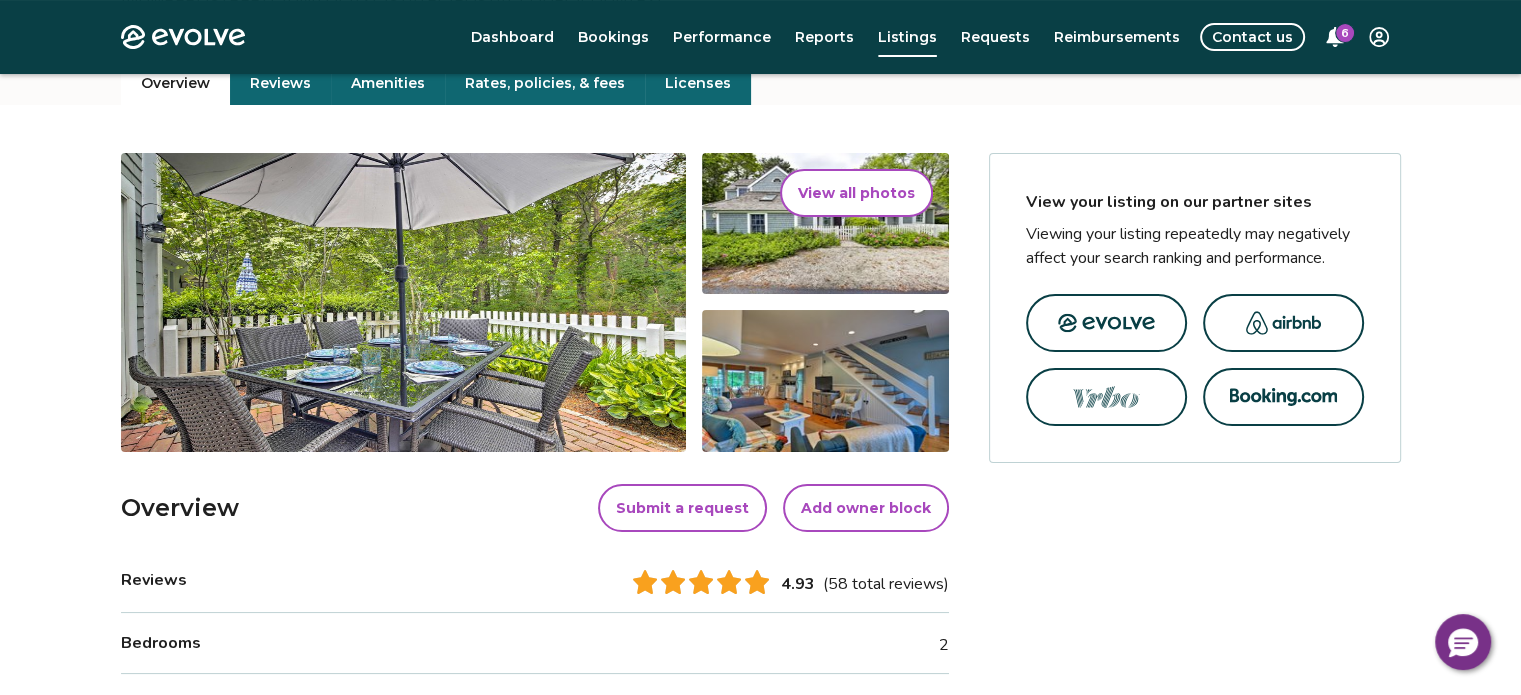 scroll, scrollTop: 300, scrollLeft: 0, axis: vertical 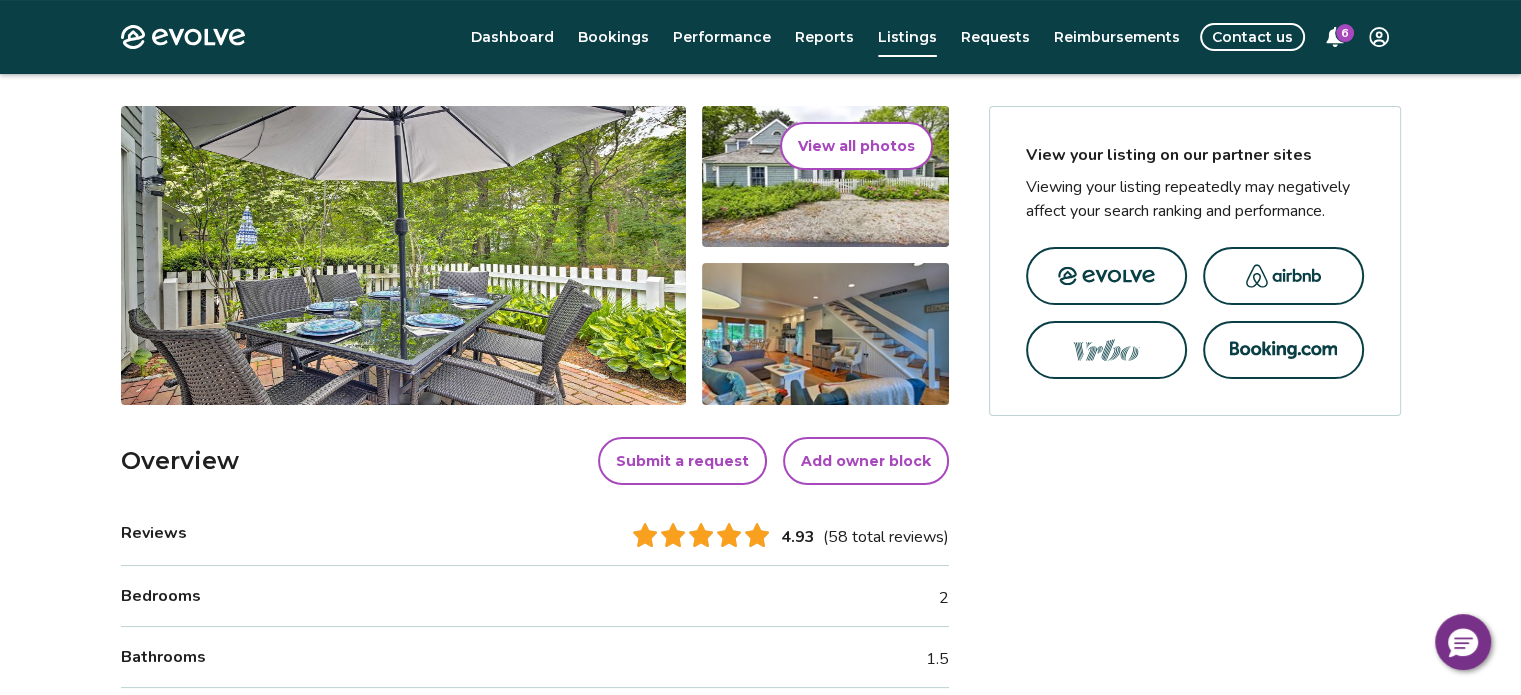 click 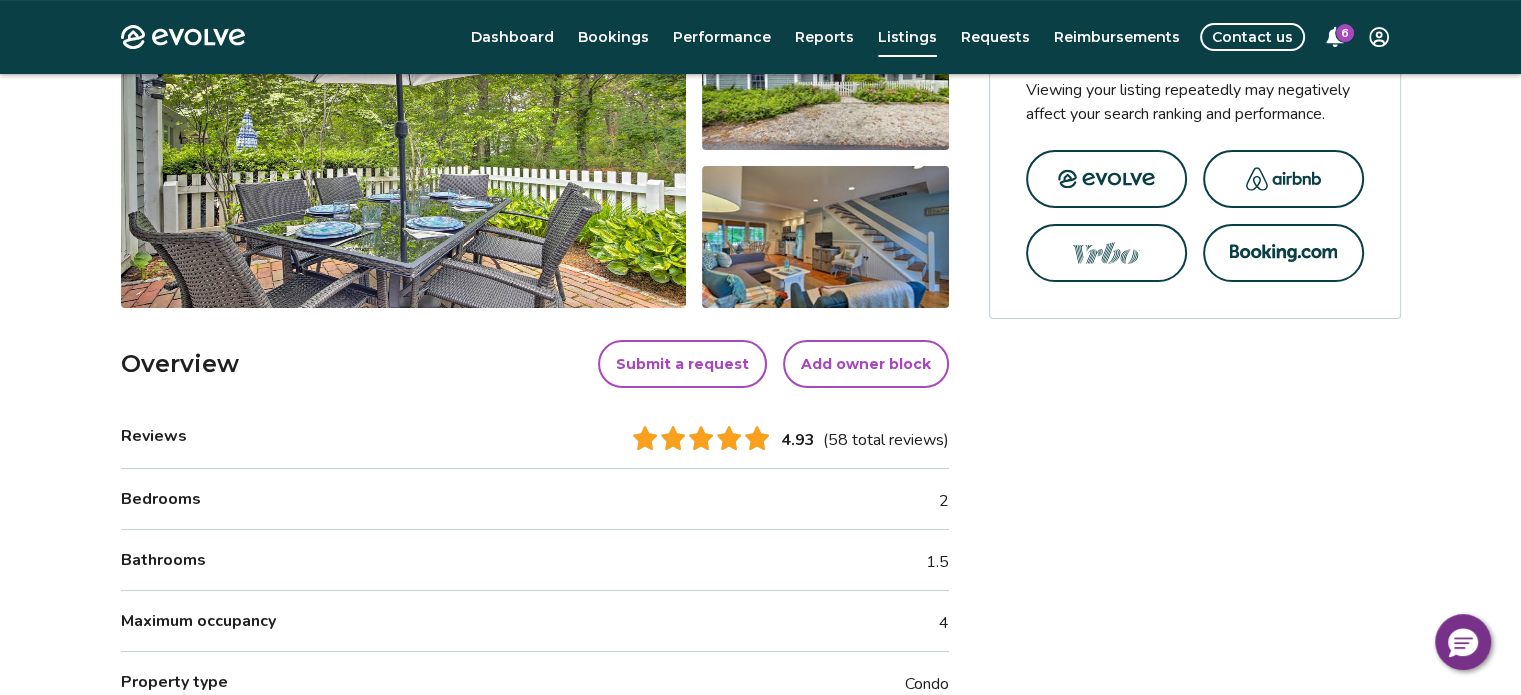 scroll, scrollTop: 600, scrollLeft: 0, axis: vertical 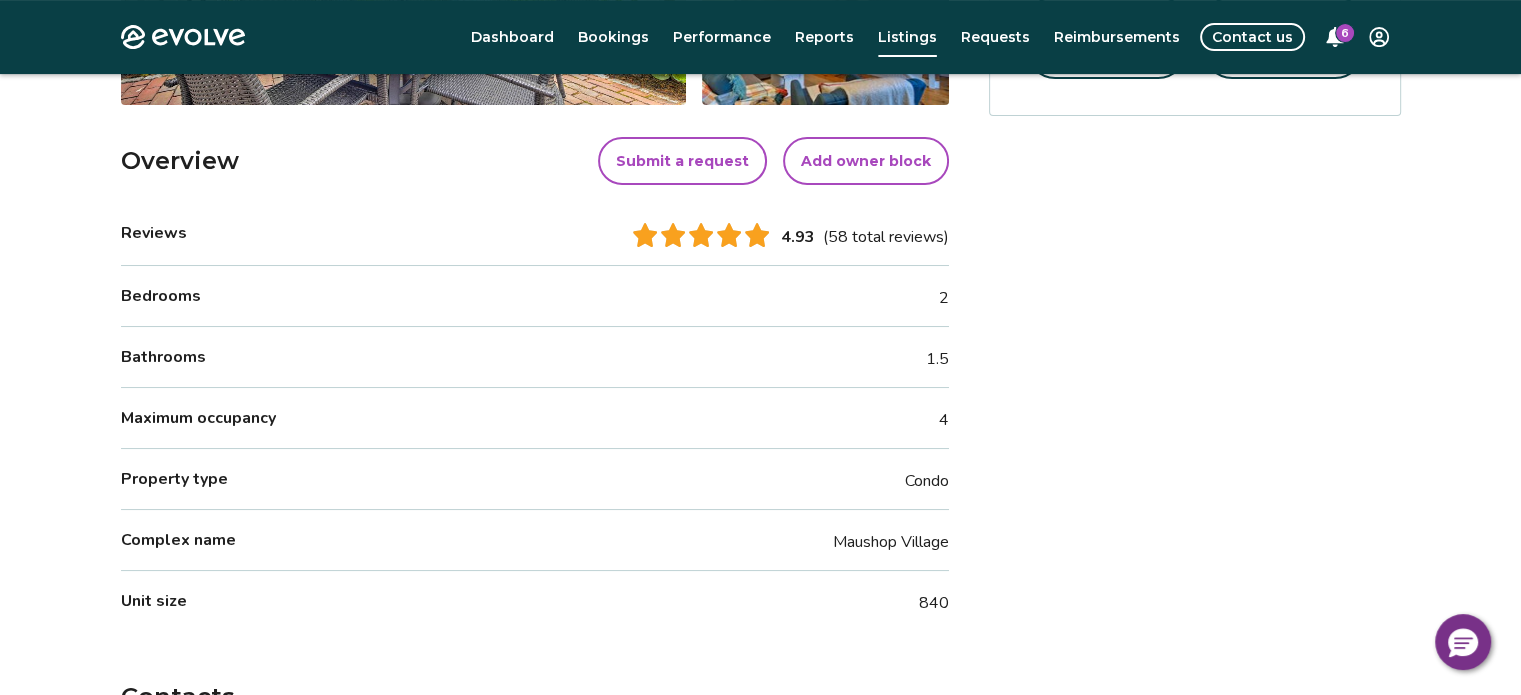 click 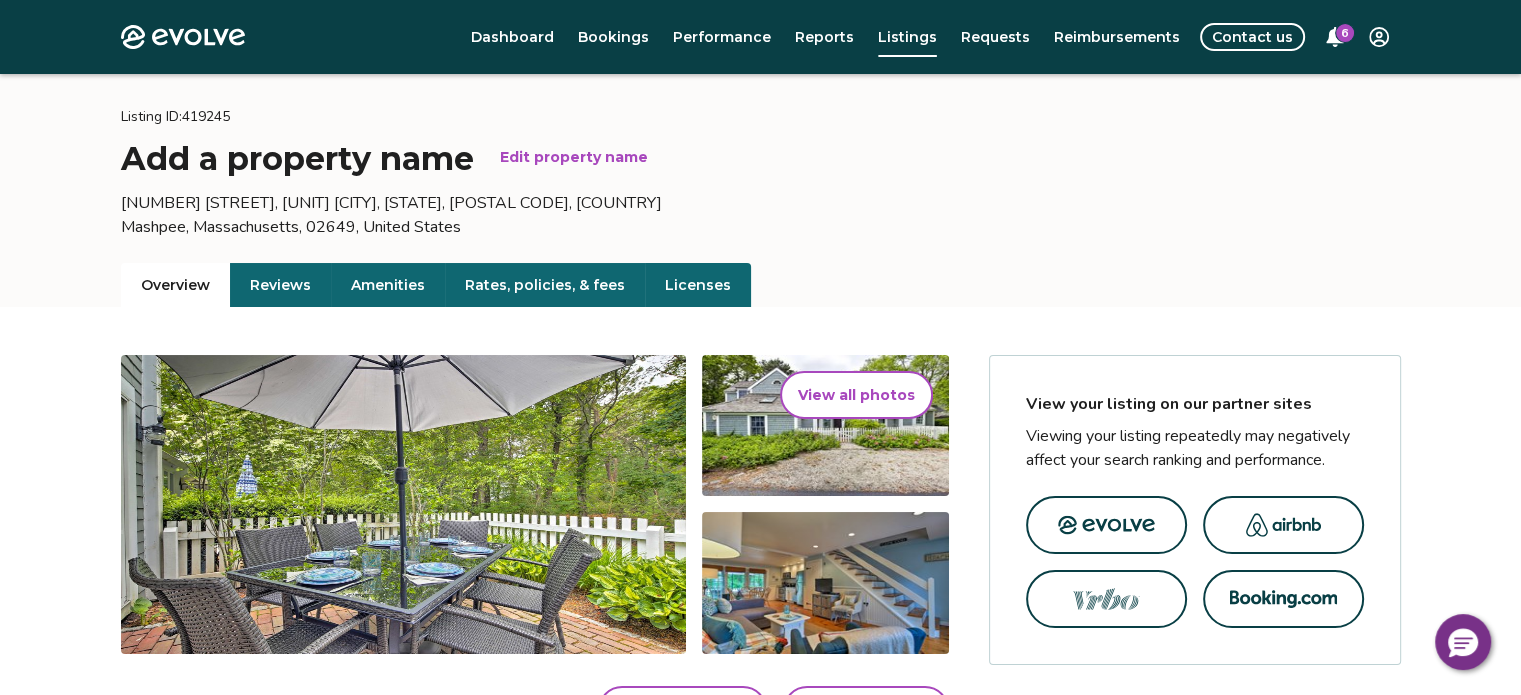 scroll, scrollTop: 0, scrollLeft: 0, axis: both 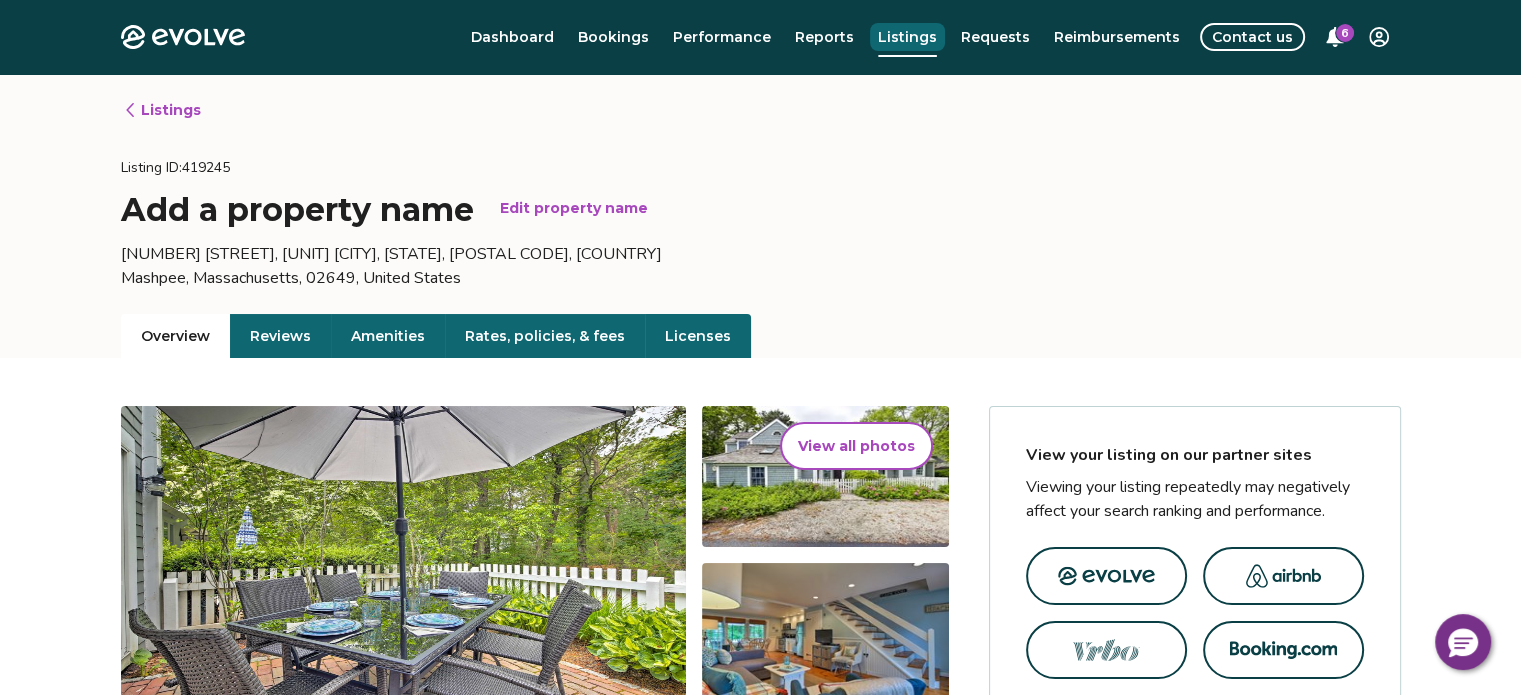 click on "Listings" at bounding box center (907, 37) 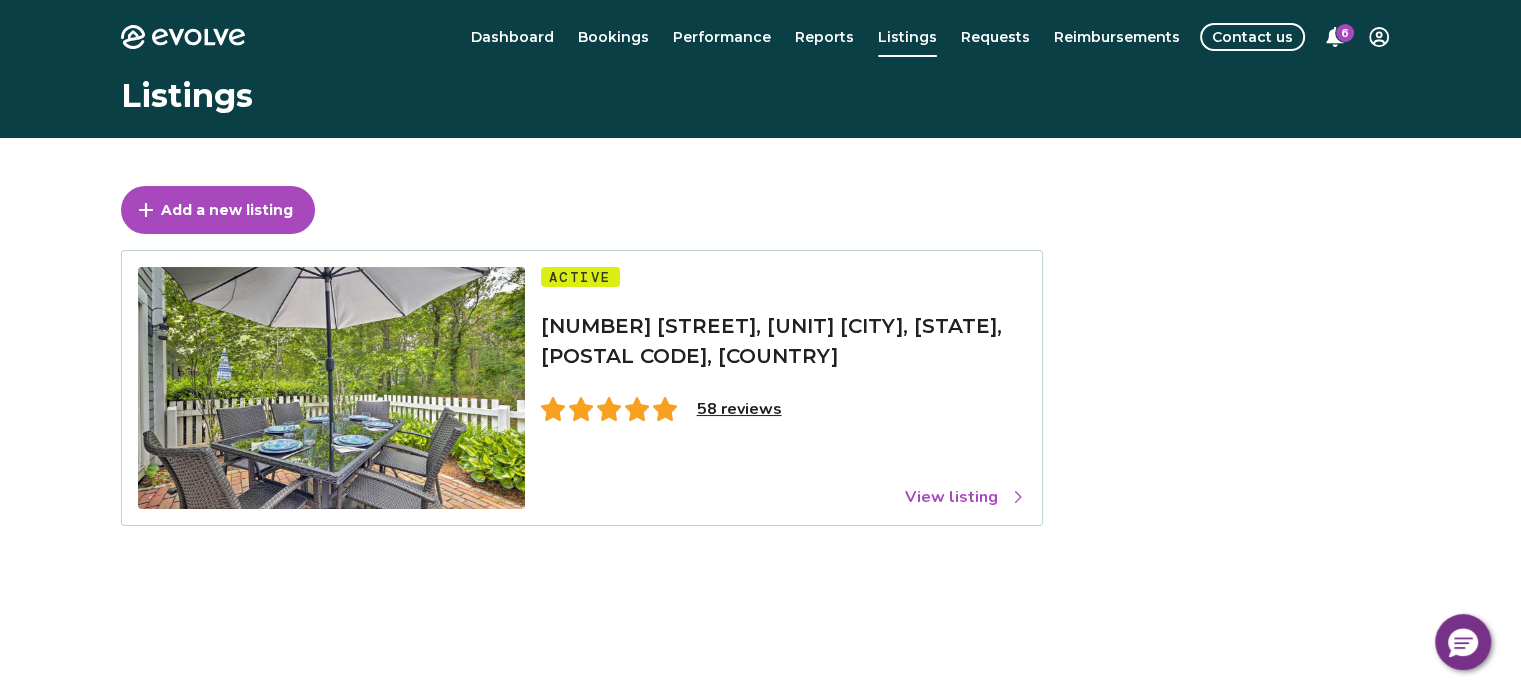 click on "58 reviews" at bounding box center (739, 409) 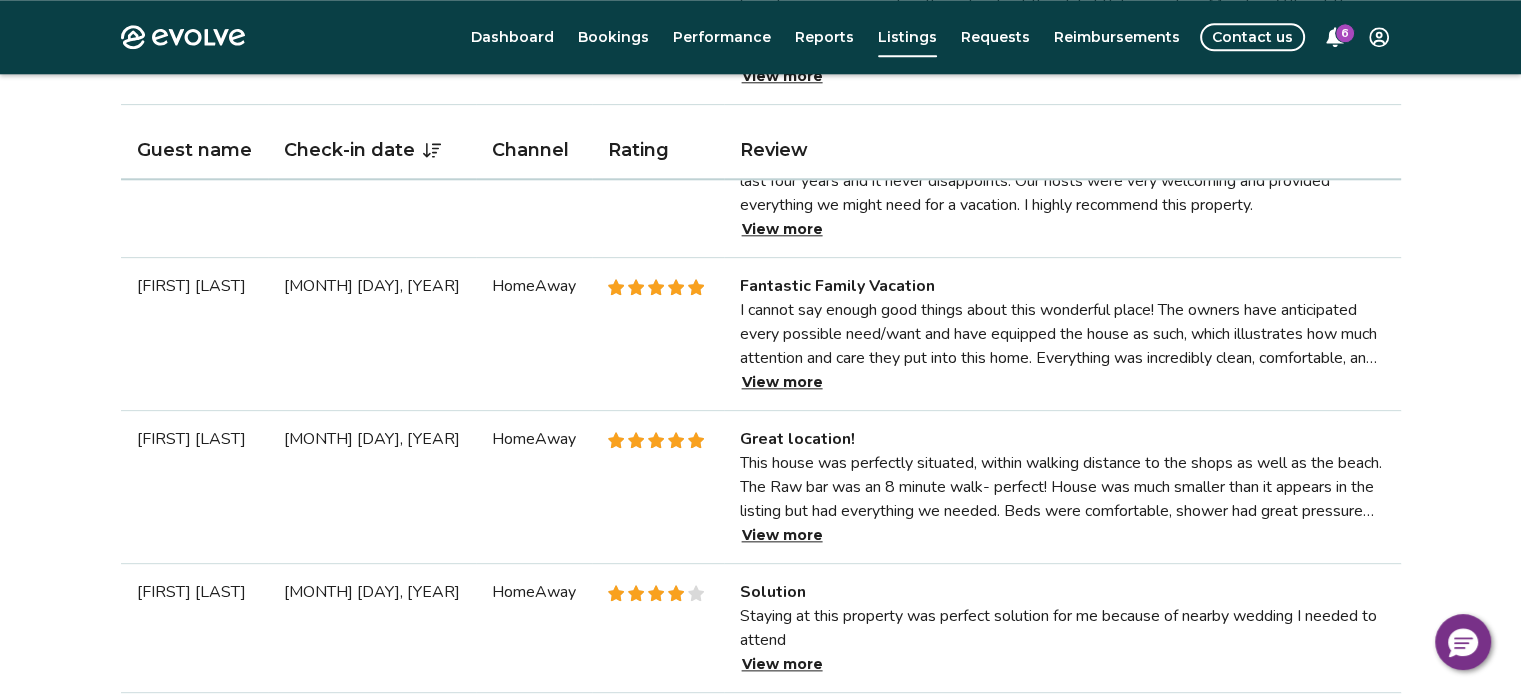 scroll, scrollTop: 2438, scrollLeft: 0, axis: vertical 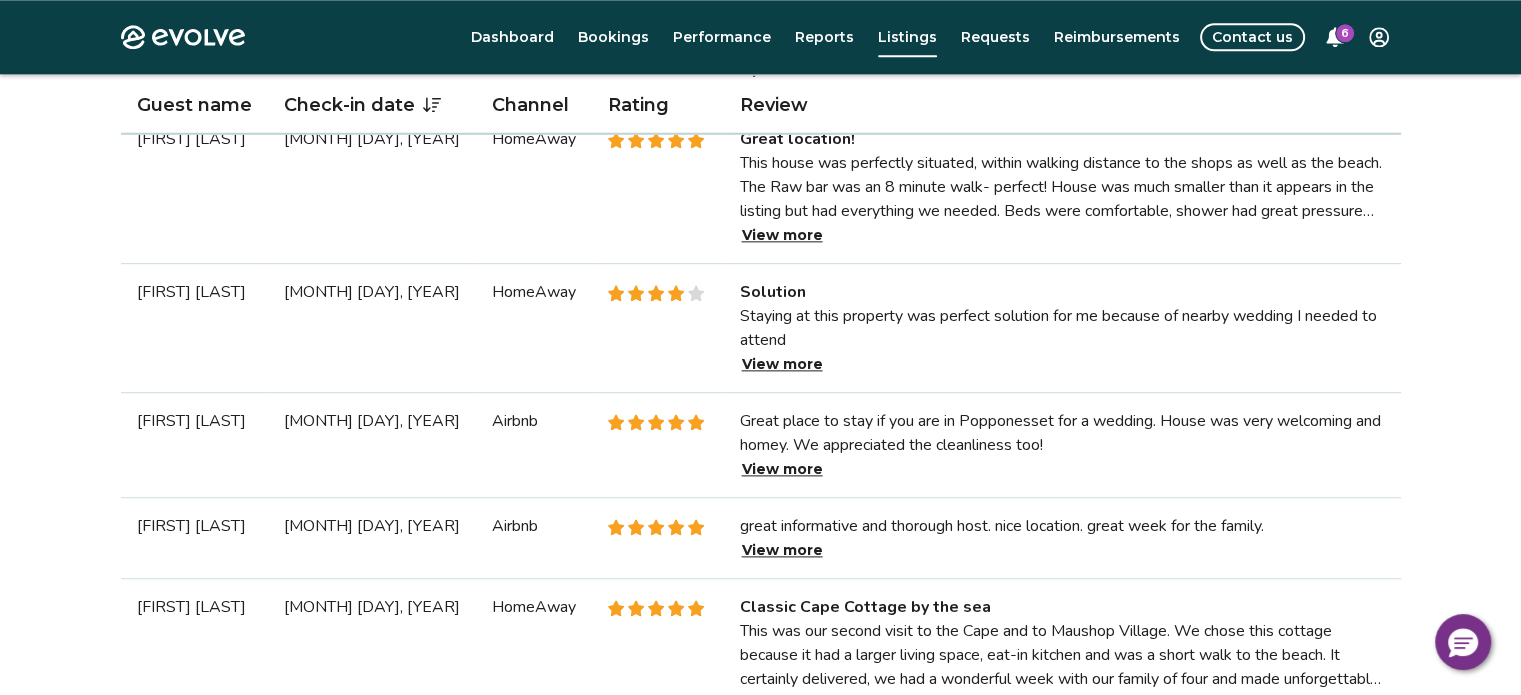 click on "View more" at bounding box center (782, 364) 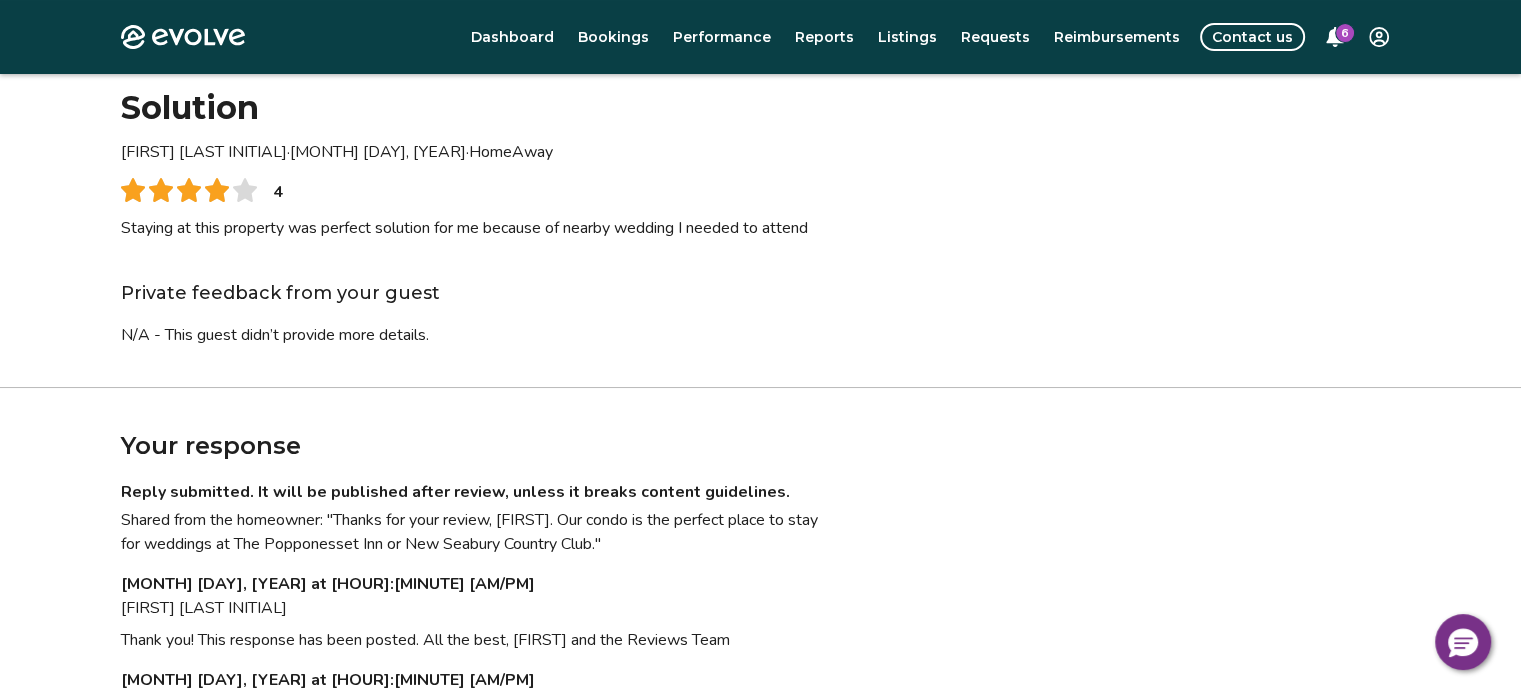 scroll, scrollTop: 300, scrollLeft: 0, axis: vertical 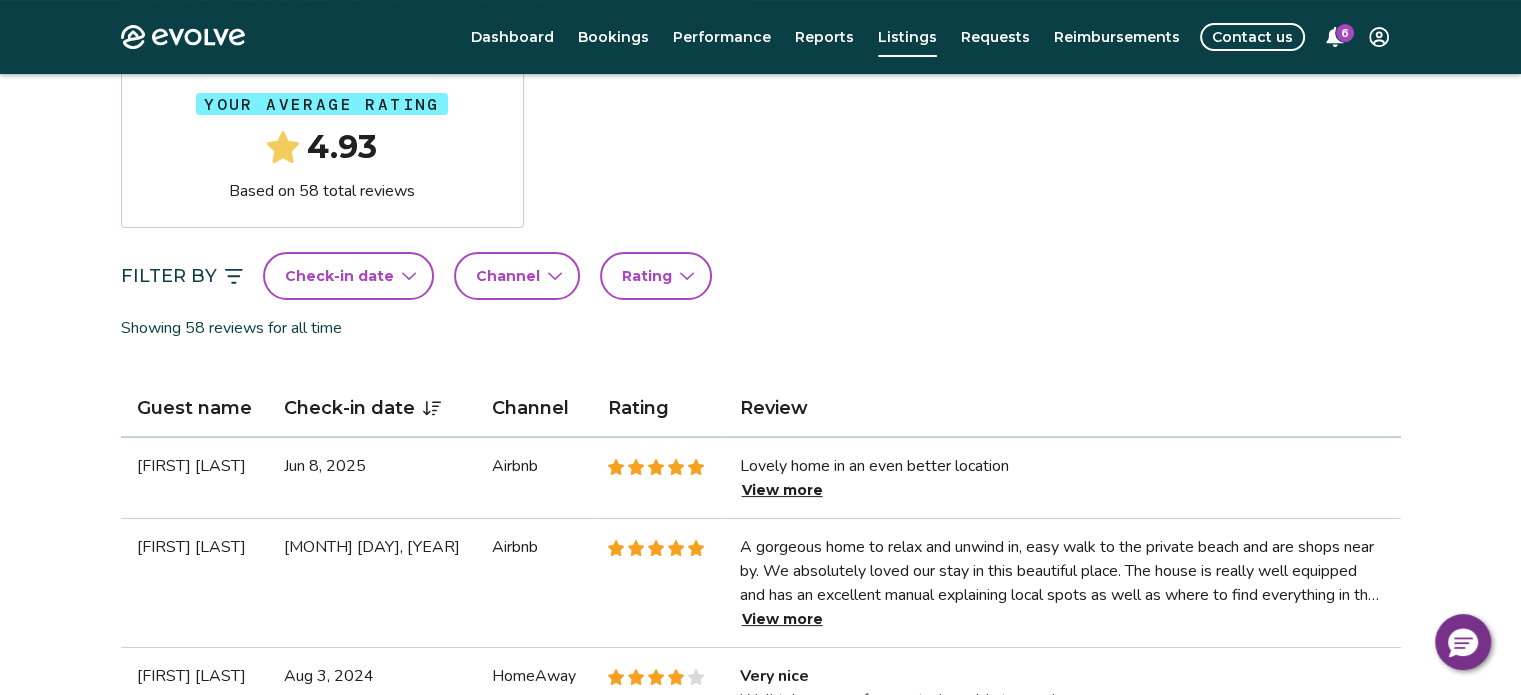 click on "View more" at bounding box center [782, 490] 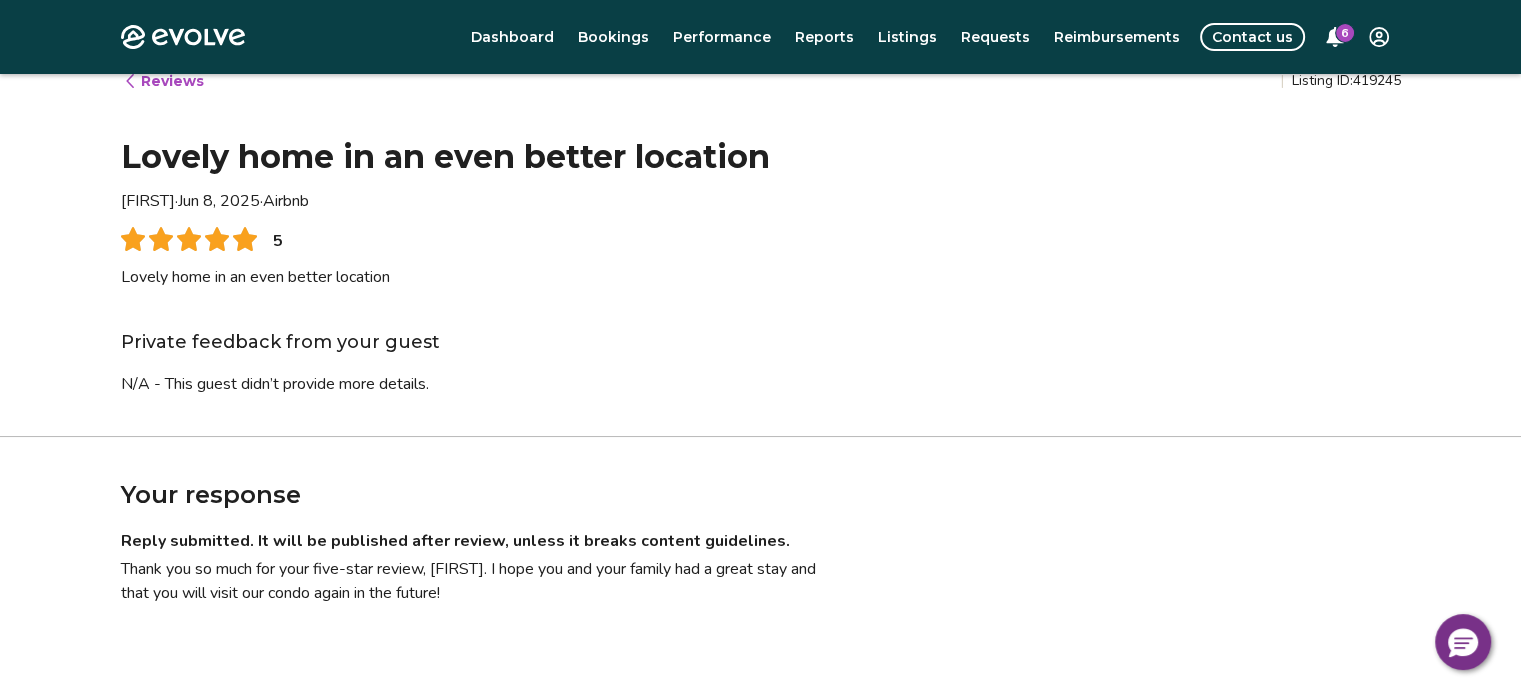 scroll, scrollTop: 0, scrollLeft: 0, axis: both 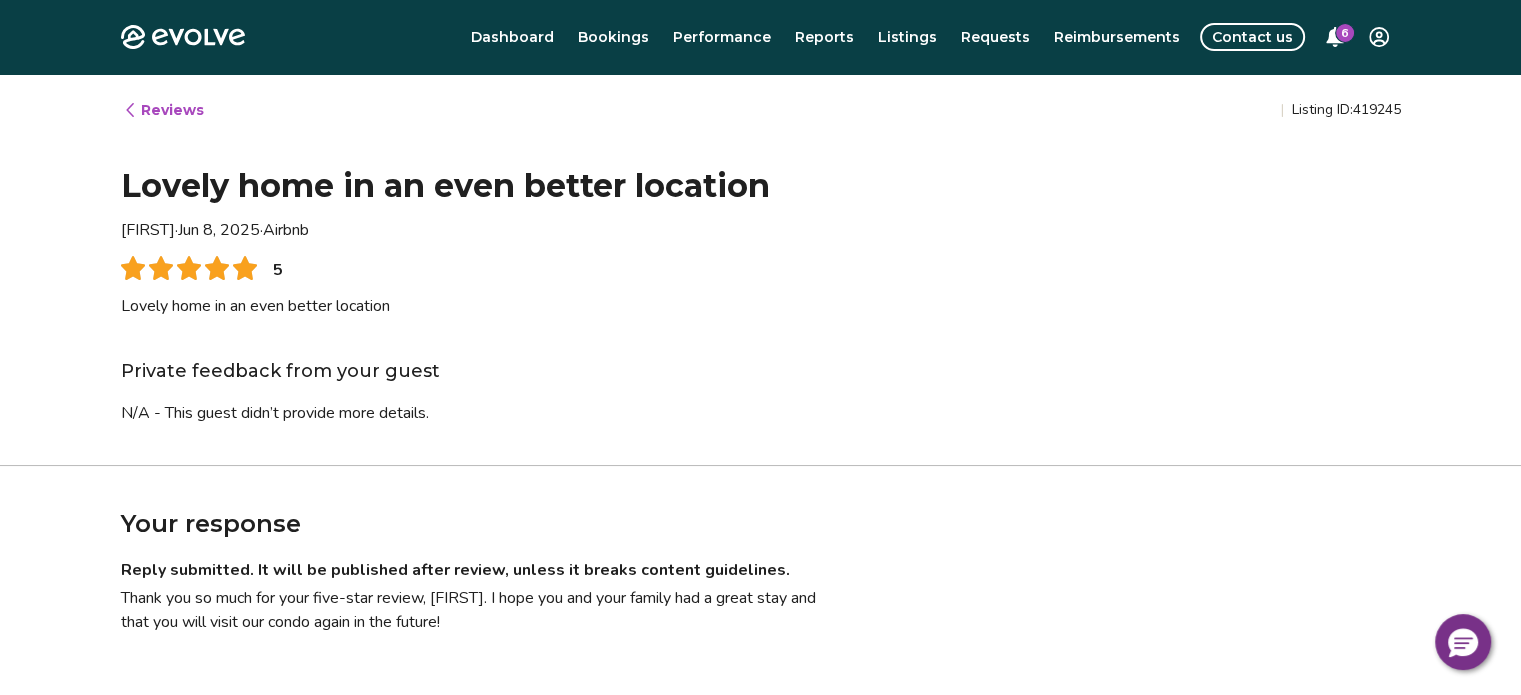 click 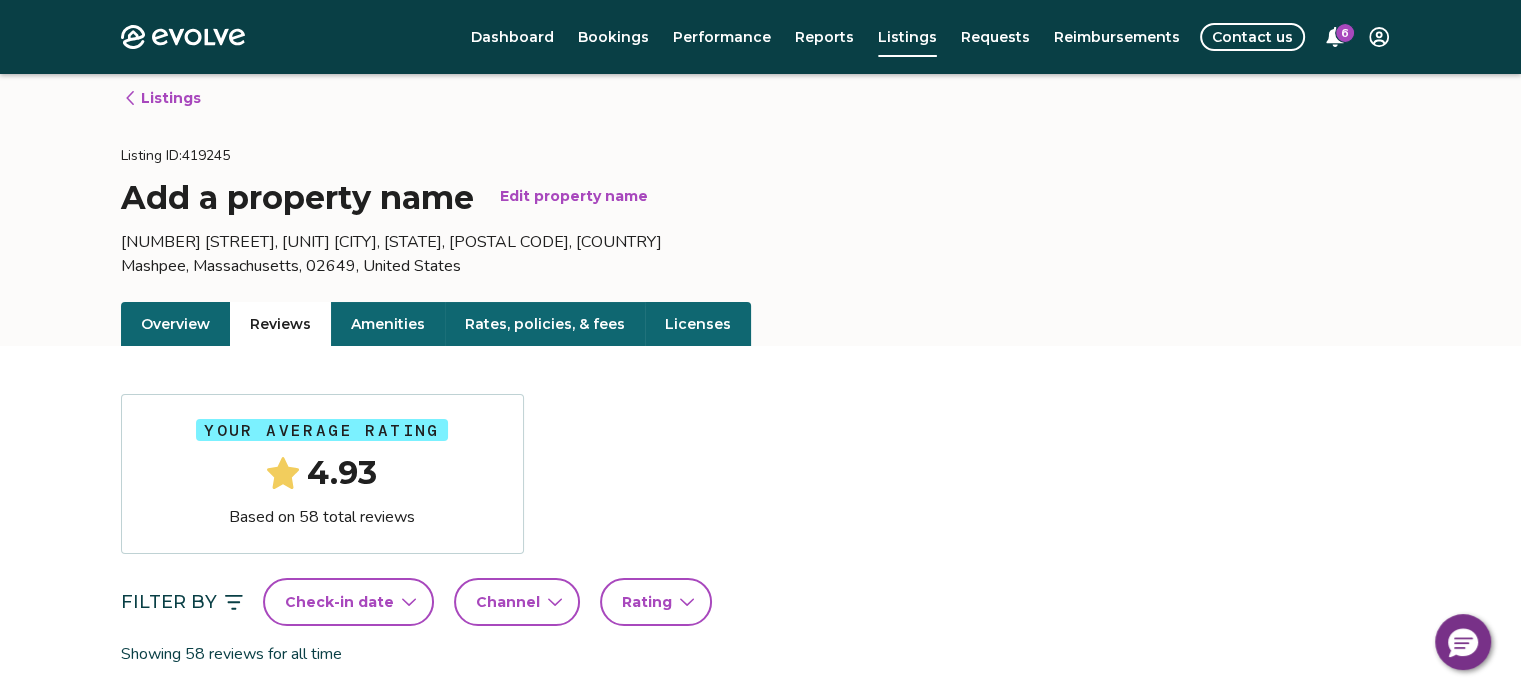 scroll, scrollTop: 0, scrollLeft: 0, axis: both 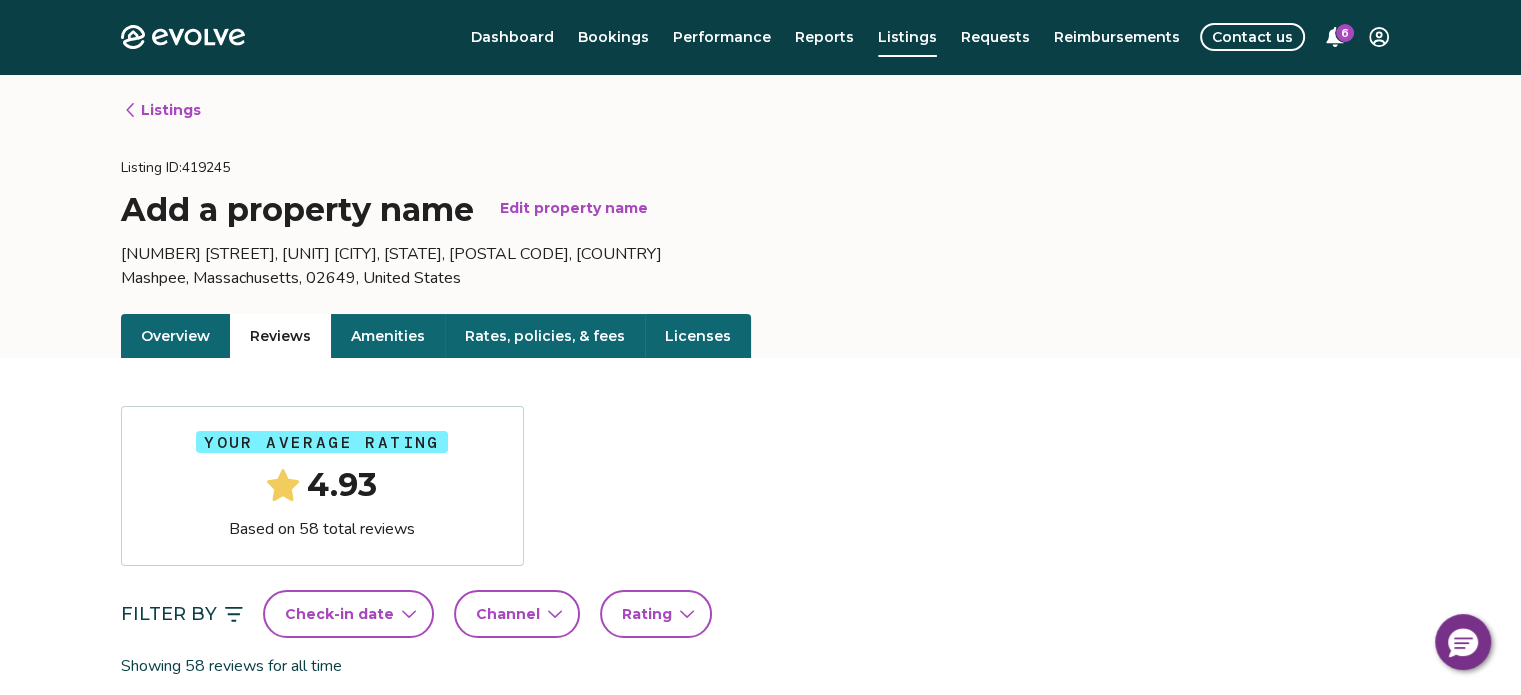 click 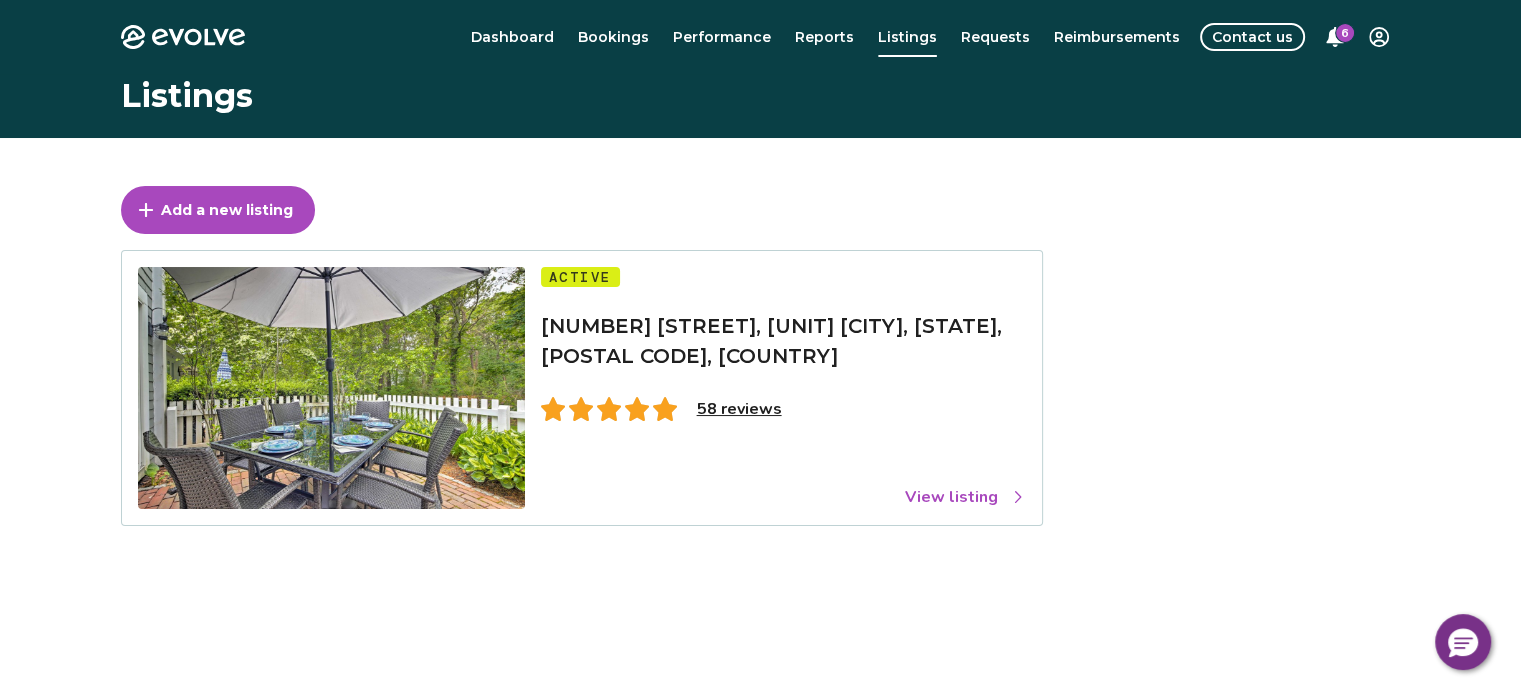 click on "View listing" at bounding box center (965, 497) 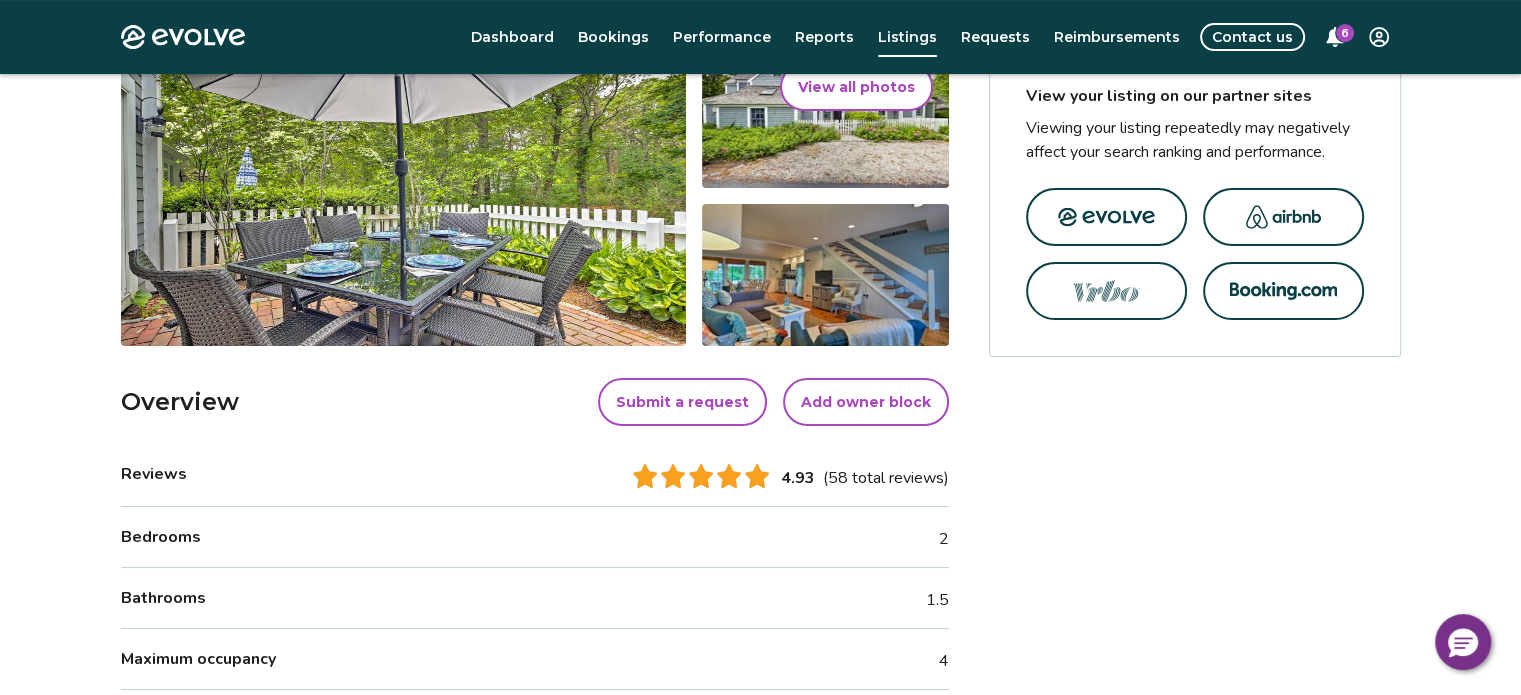 scroll, scrollTop: 400, scrollLeft: 0, axis: vertical 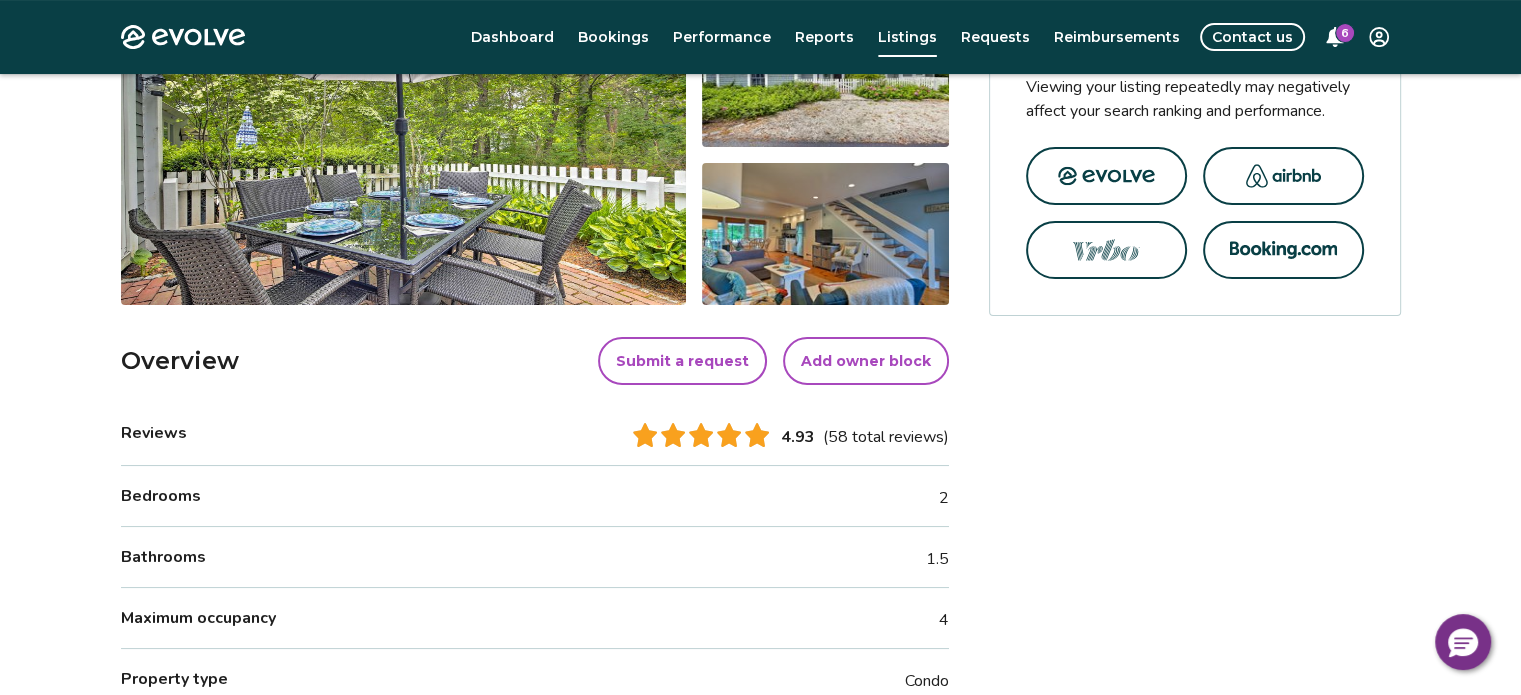 click 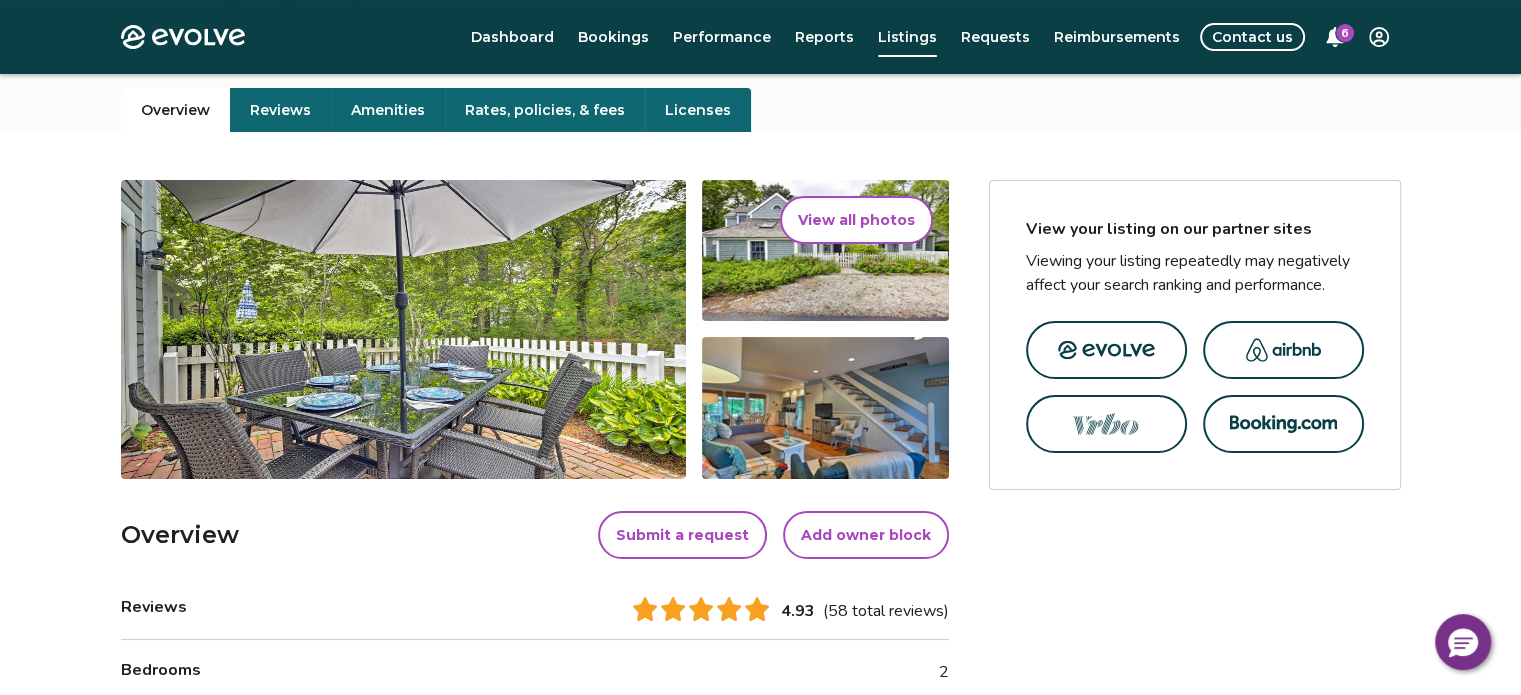 scroll, scrollTop: 0, scrollLeft: 0, axis: both 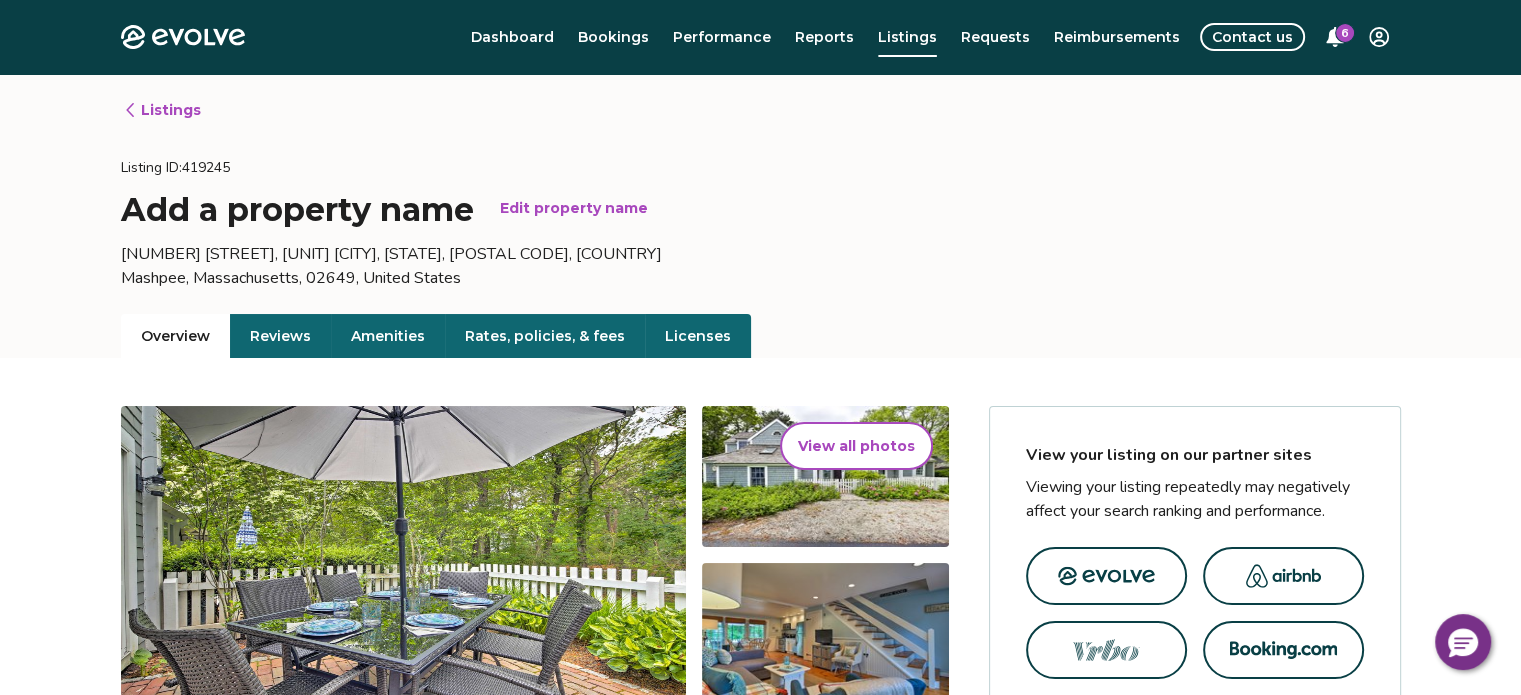 click on "6" at bounding box center (1345, 33) 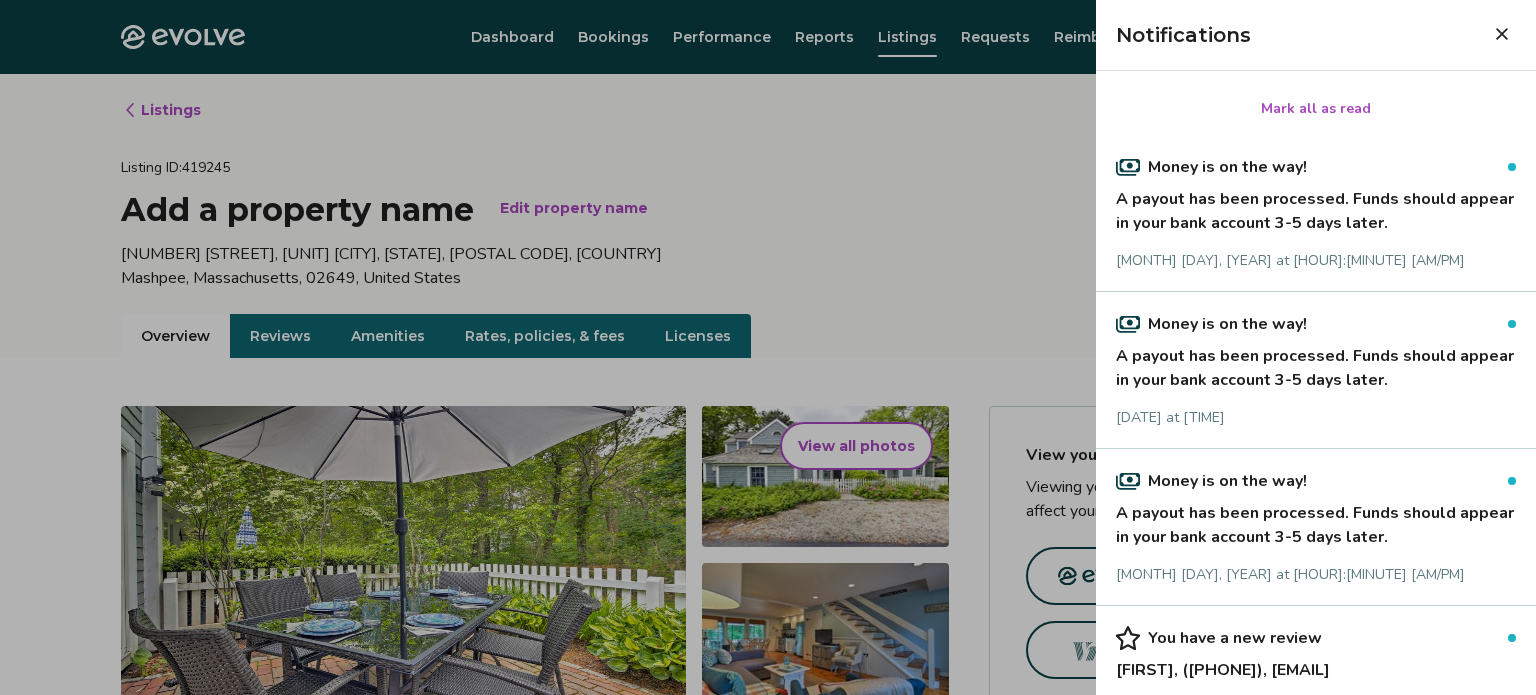 click at bounding box center (768, 347) 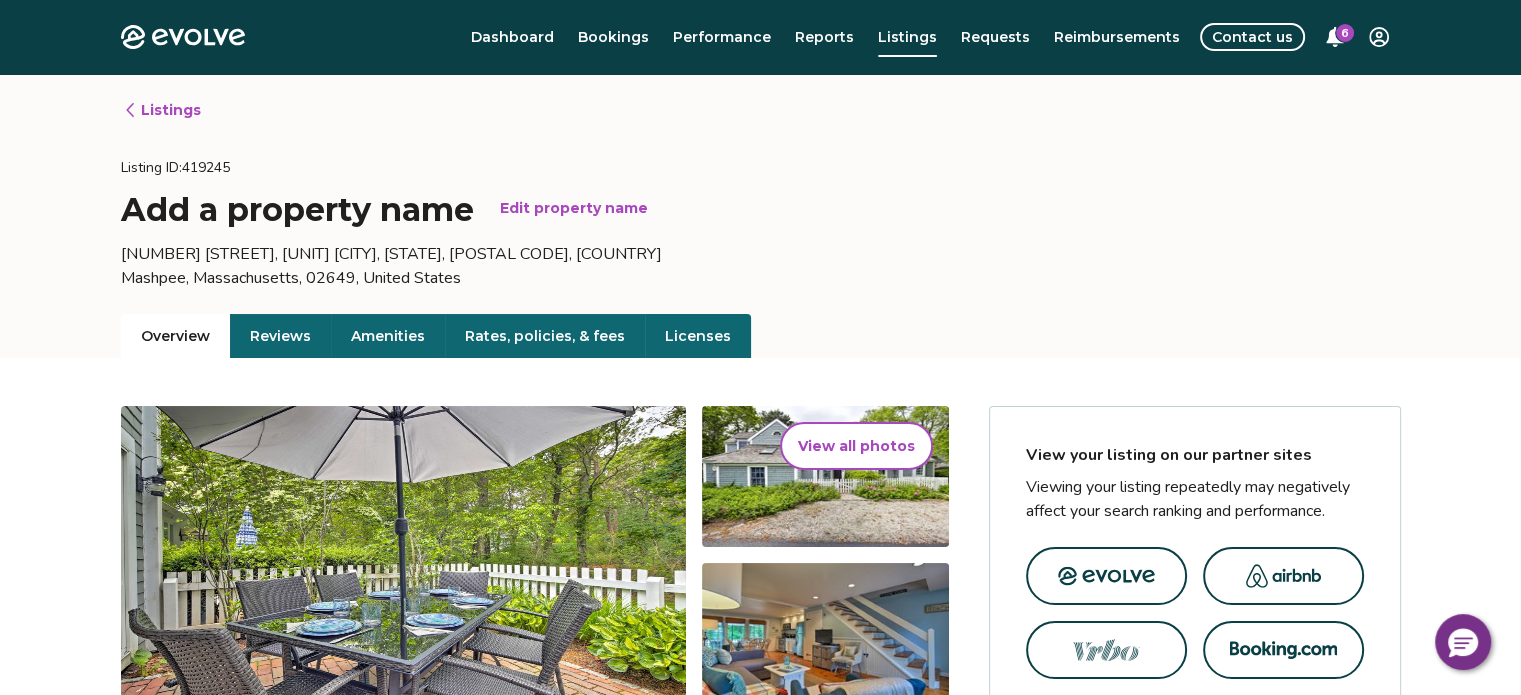 click on "Evolve Dashboard Bookings Performance Reports Listings Requests Reimbursements Contact us 6 Listings Listing ID:  [NUMBER] Add a property name Edit property name [NUMBER] [STREET], [UNIT] [CITY], [STATE], [POSTAL CODE], [COUNTRY] Overview Reviews Amenities Rates, policies, & fees Licenses View all photos Overview Submit a request Add owner block Reviews 4.93 ([NUM] total reviews) Bedrooms 2 Bathrooms 1.5 Maximum occupancy 4 Property type Condo Complex name Maushop Village Unit size 840 Contacts Please be aware that only contacts designated as Guest Contacts will be shared with the guests. Property Owner [FIRST]   [LAST] [EMAIL] Property Owner [FIRST]   [LAST] [EMAIL]   [PHONE] Information for your guests Pre-stay information Pre-stay Property description Property address [NUMBER] [STREET], [UNIT], [CITY], [STATE], [POSTAL CODE], [COUNTRY] The condo is located in the Maushop Village condominium complex Guest contact [FIRST], [PHONE], [EMAIL] |" at bounding box center [760, 1966] 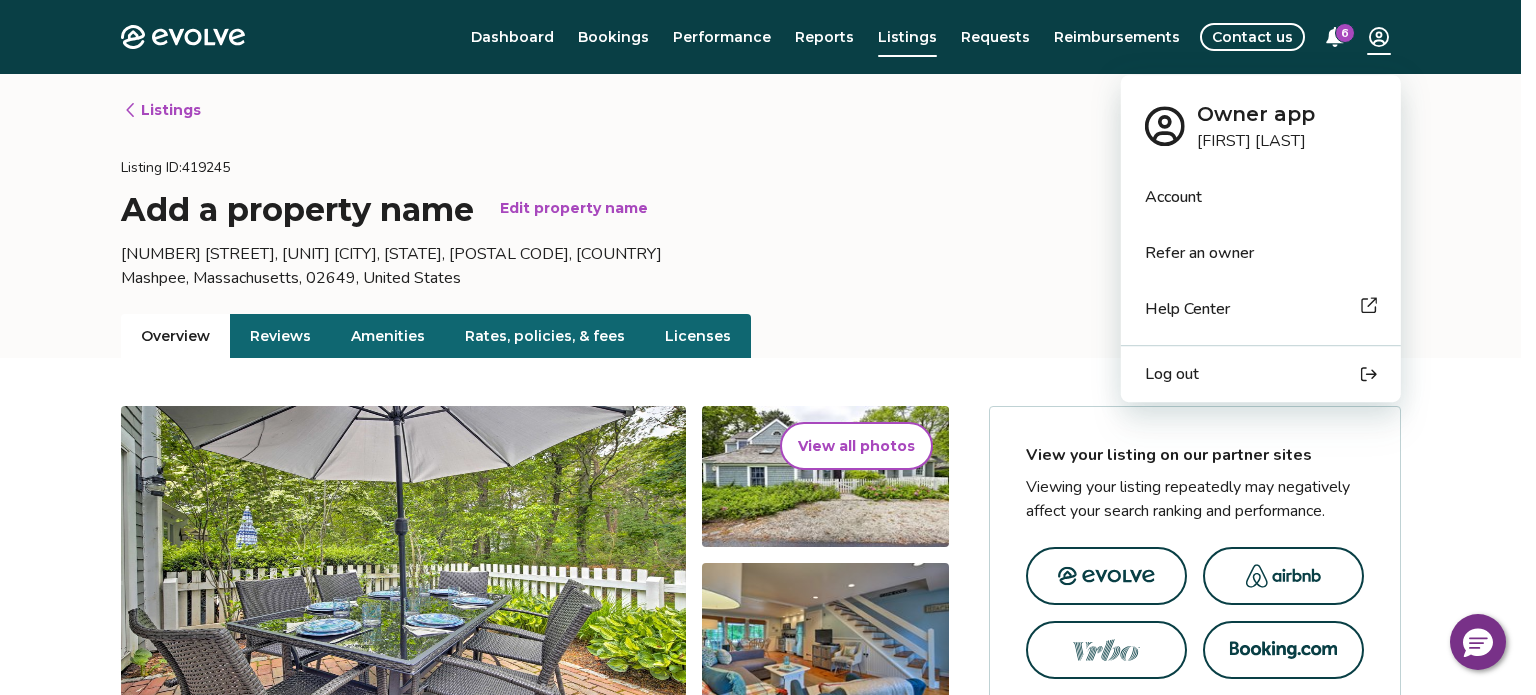 click on "Log out" at bounding box center (1261, 374) 